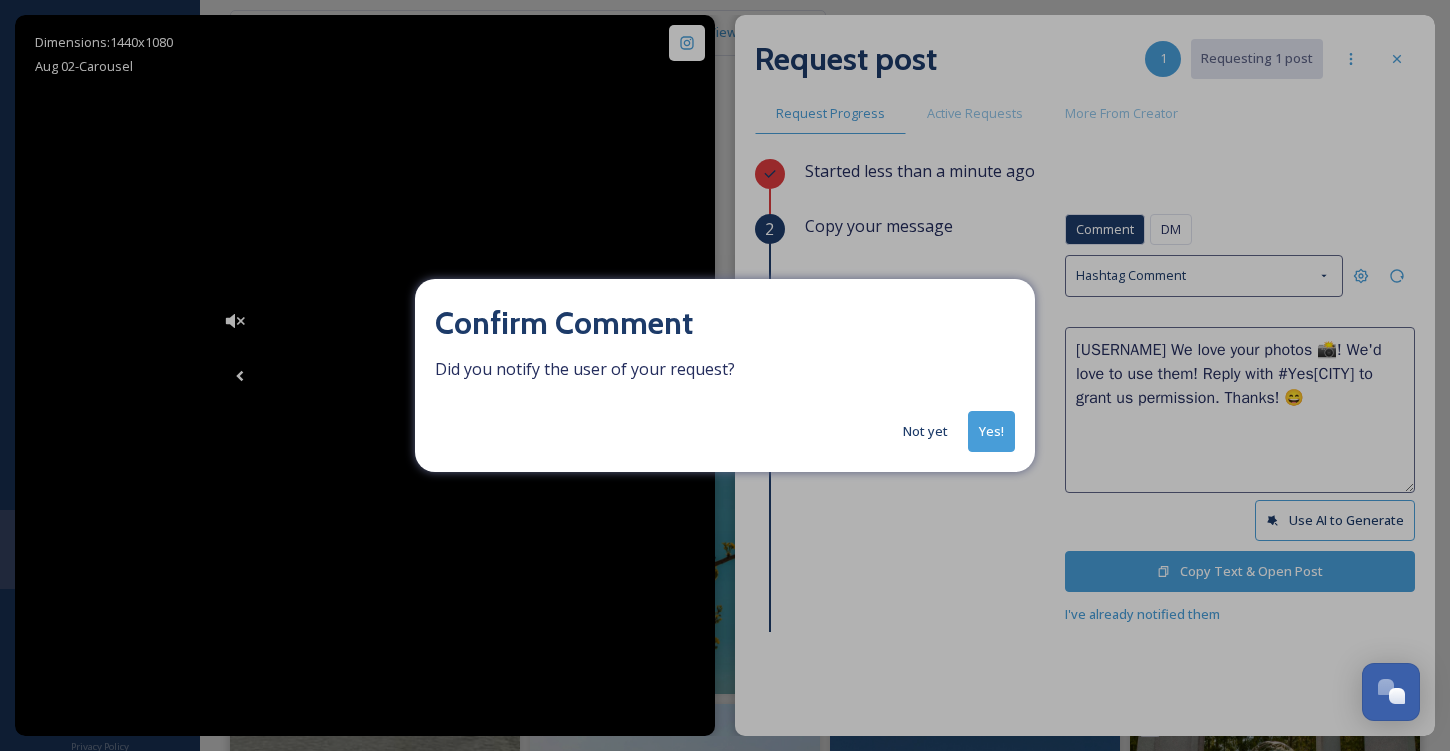 scroll, scrollTop: 0, scrollLeft: 0, axis: both 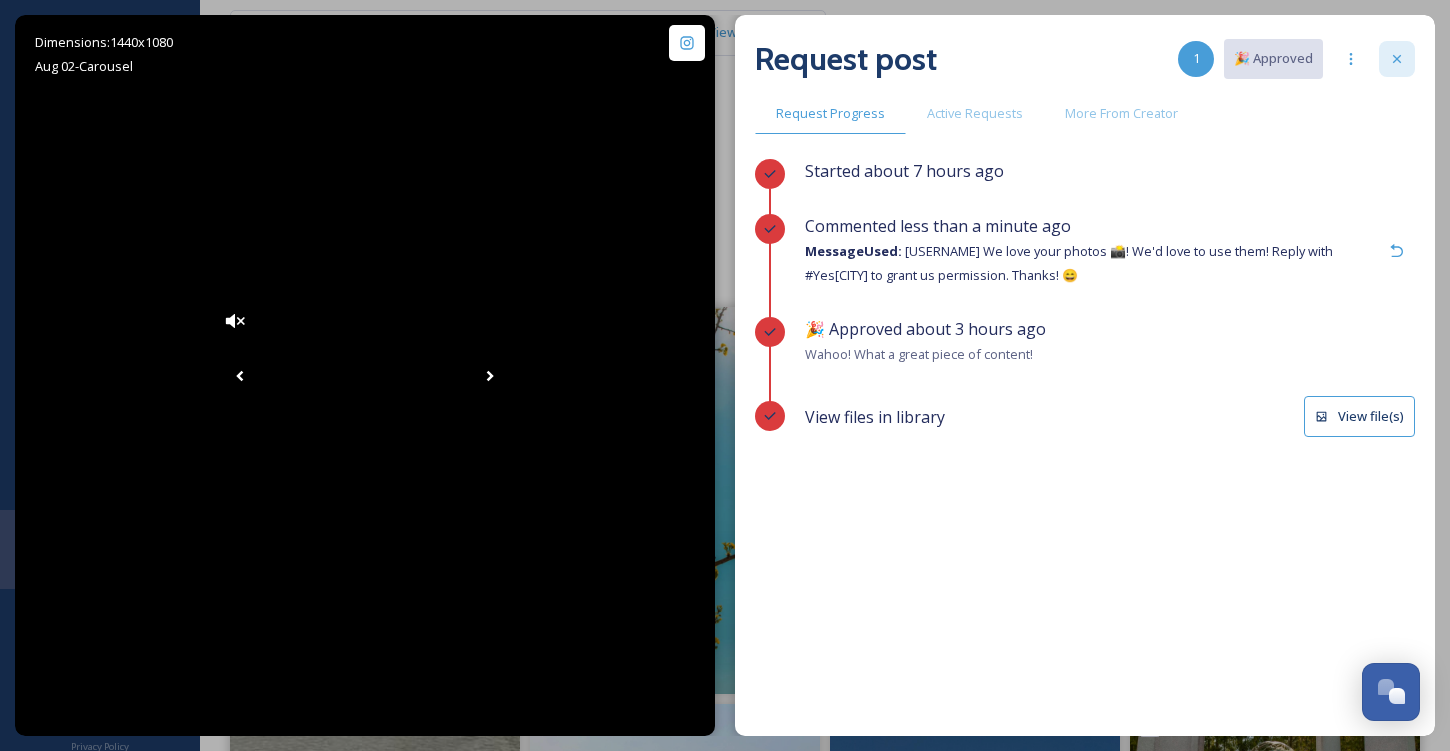 click at bounding box center [1397, 59] 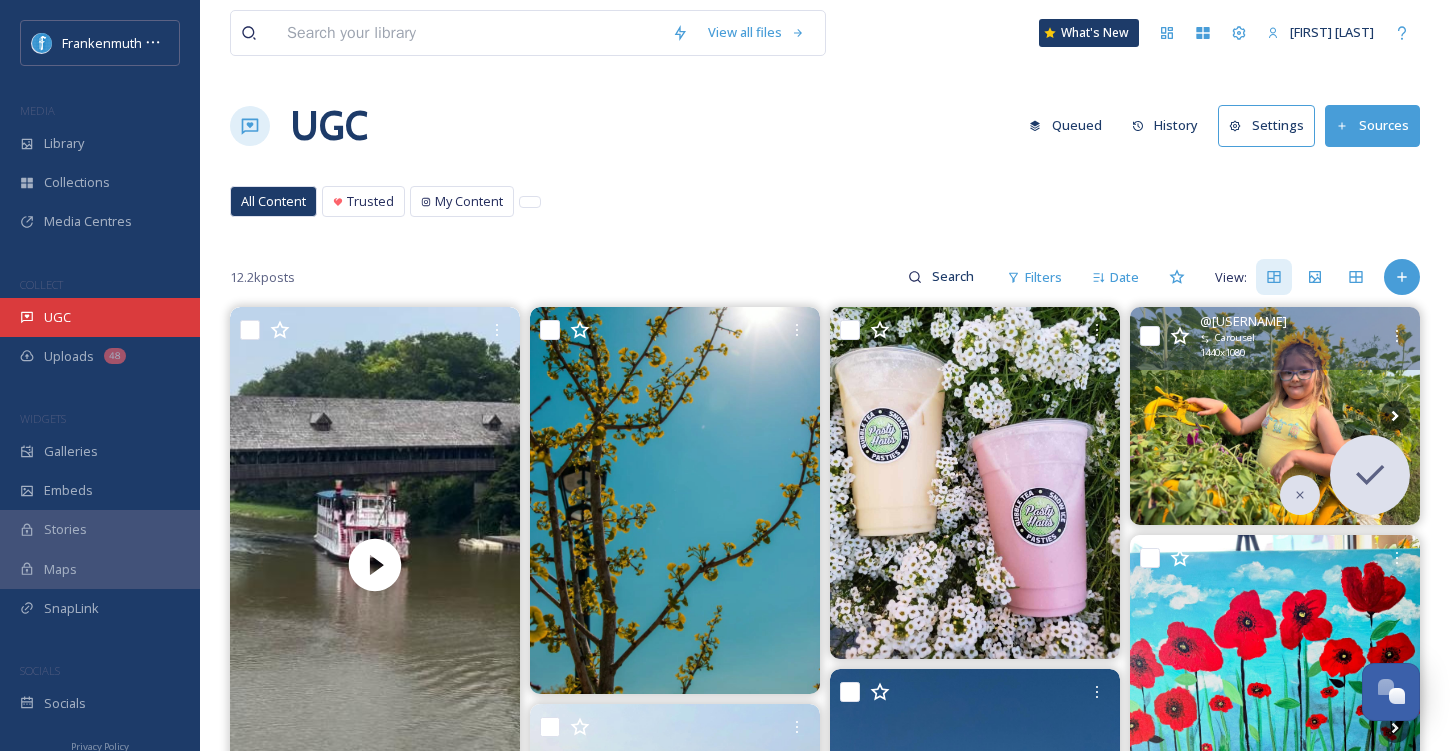 click on "UGC" at bounding box center [100, 317] 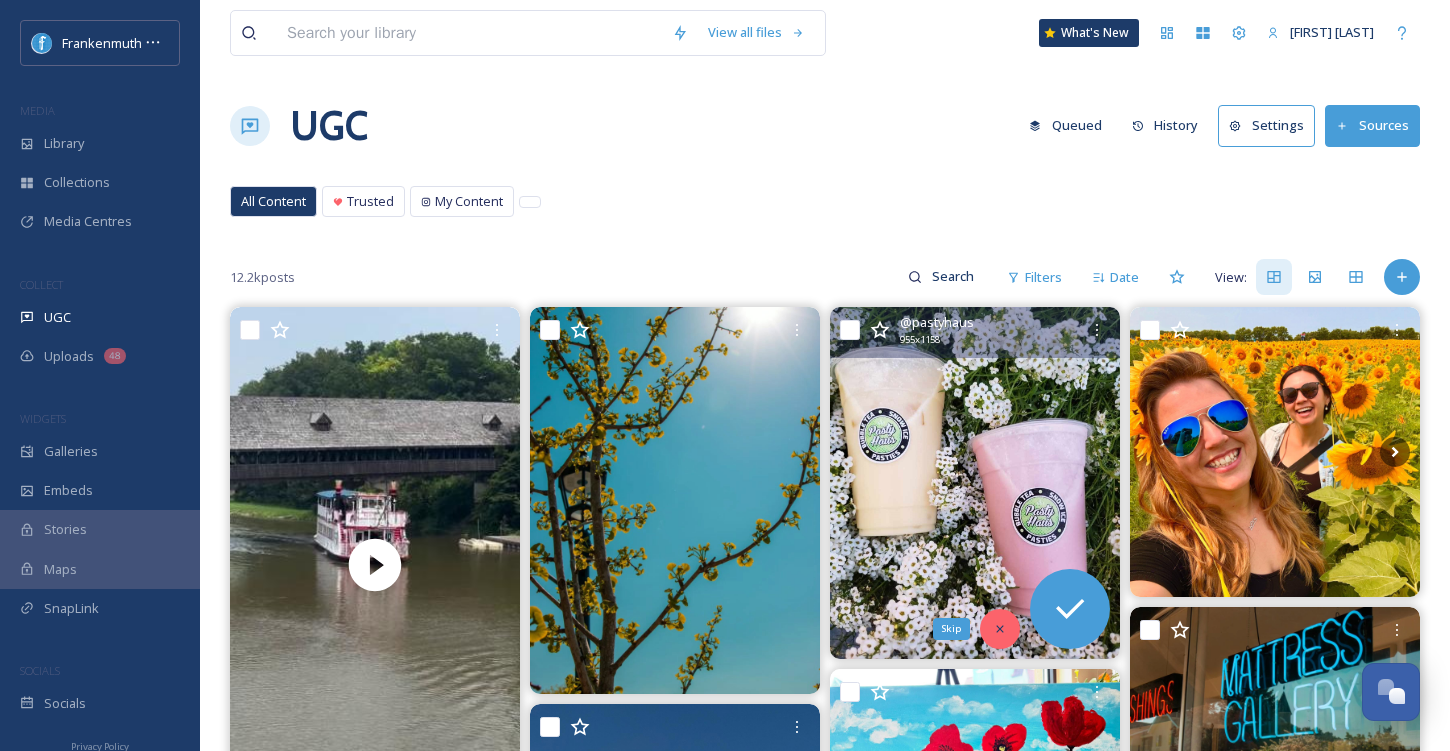 click 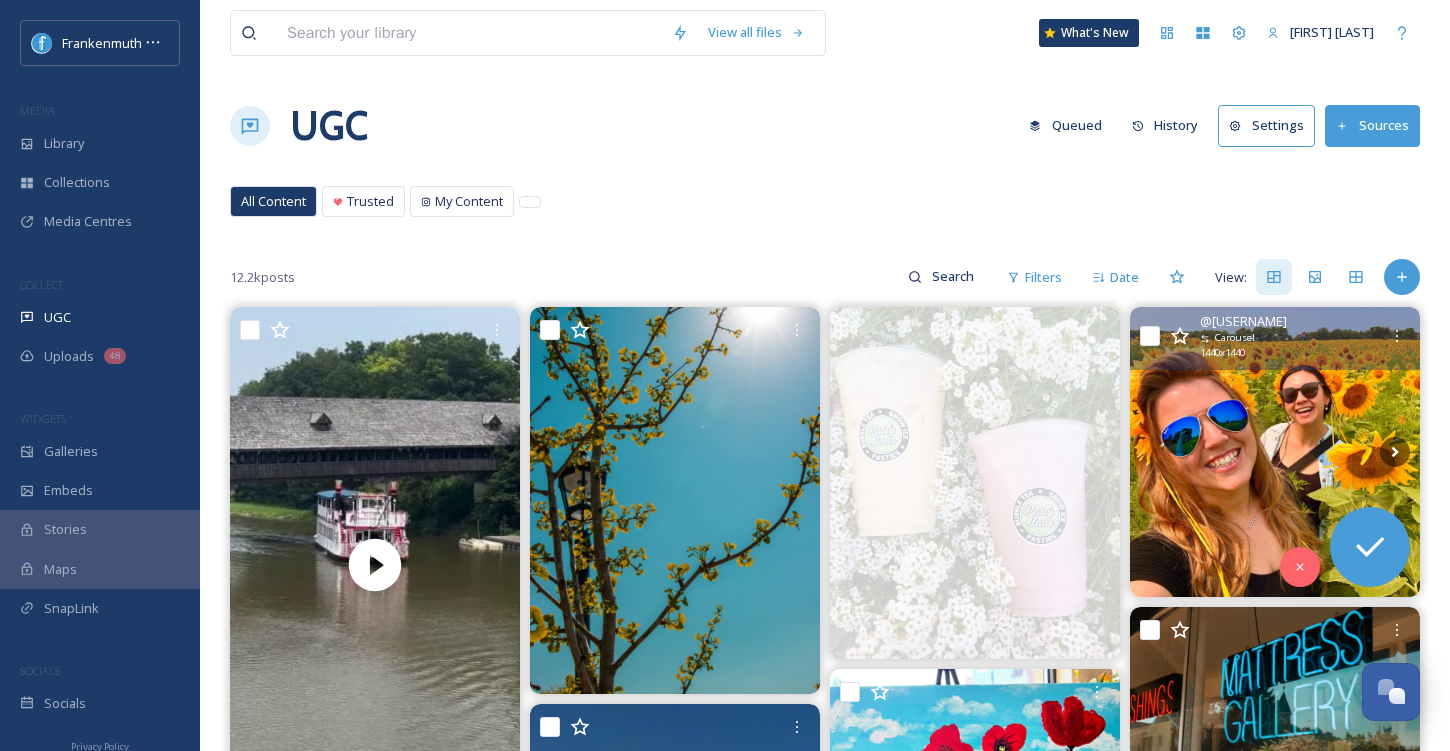 click at bounding box center (1275, 452) 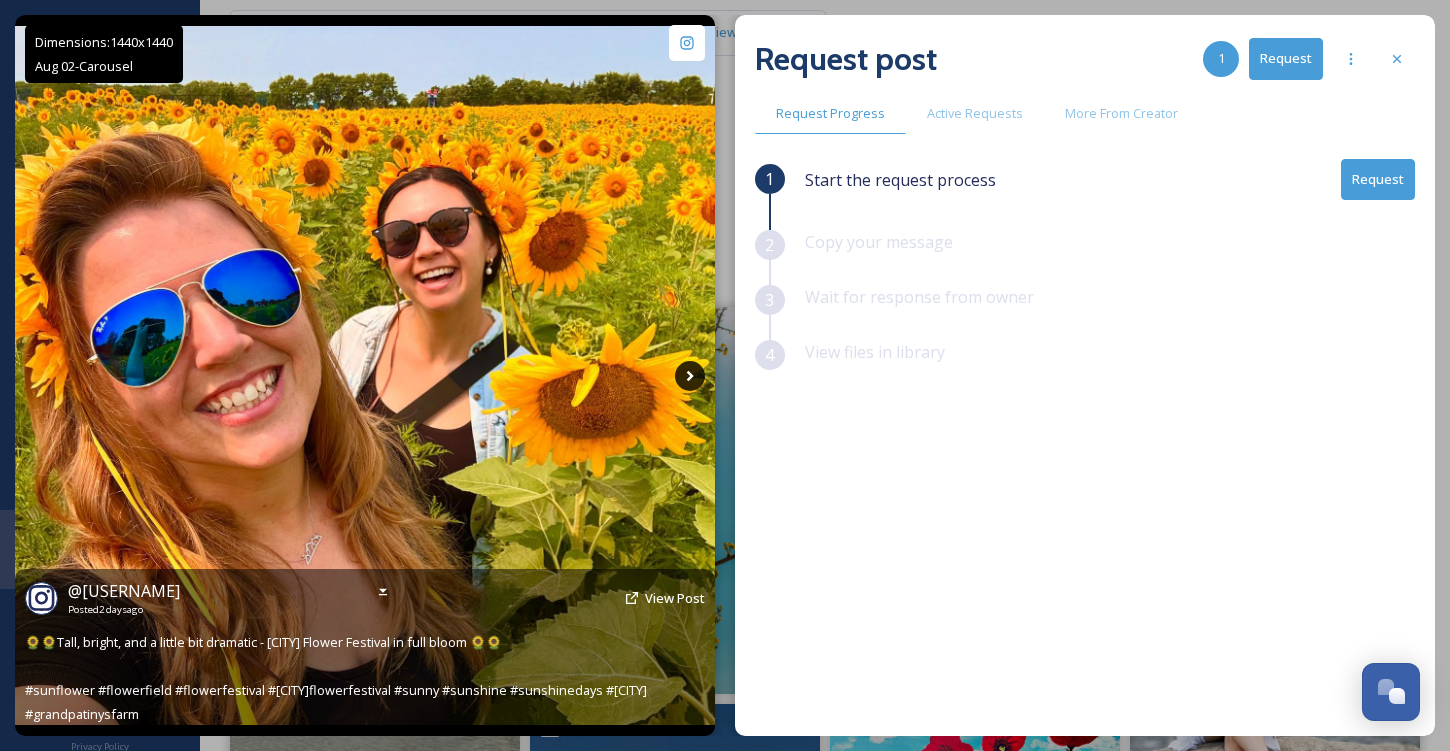 click 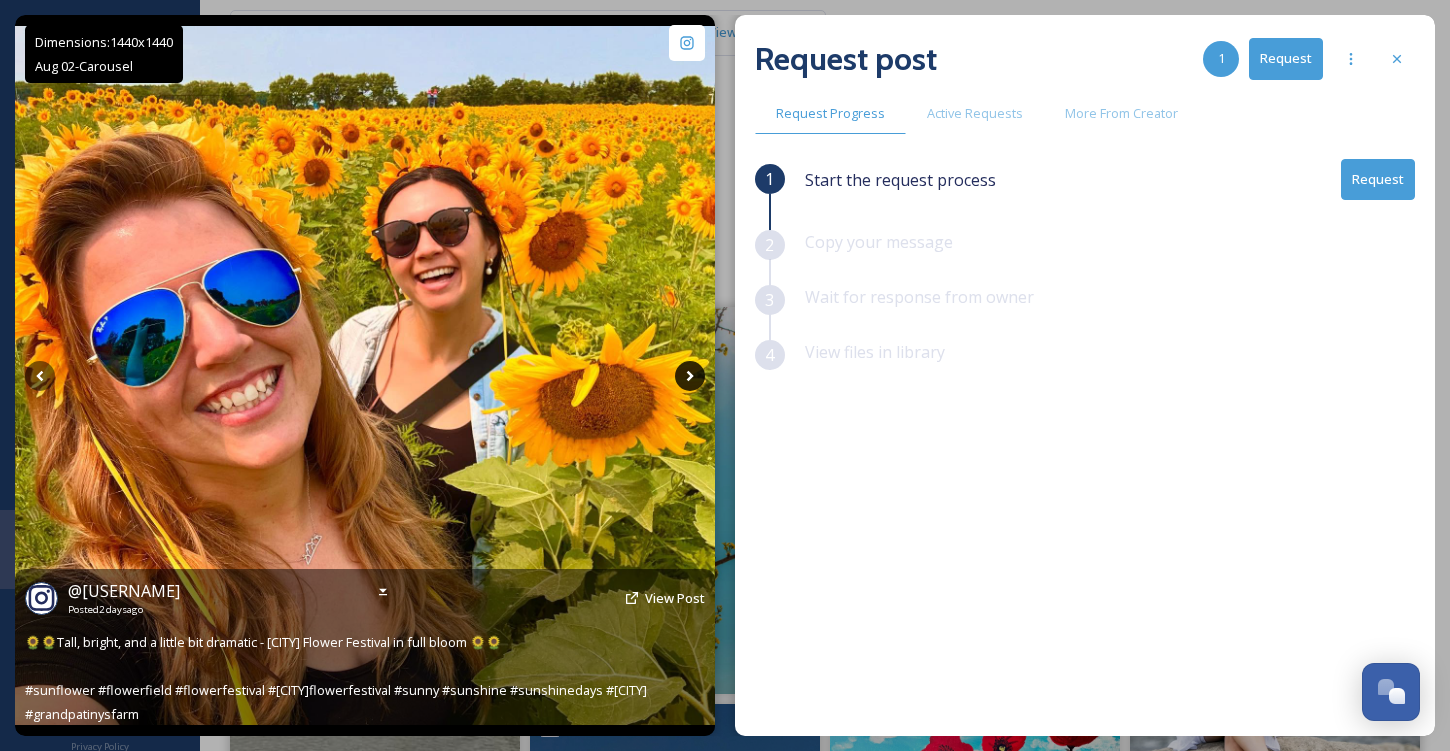 click 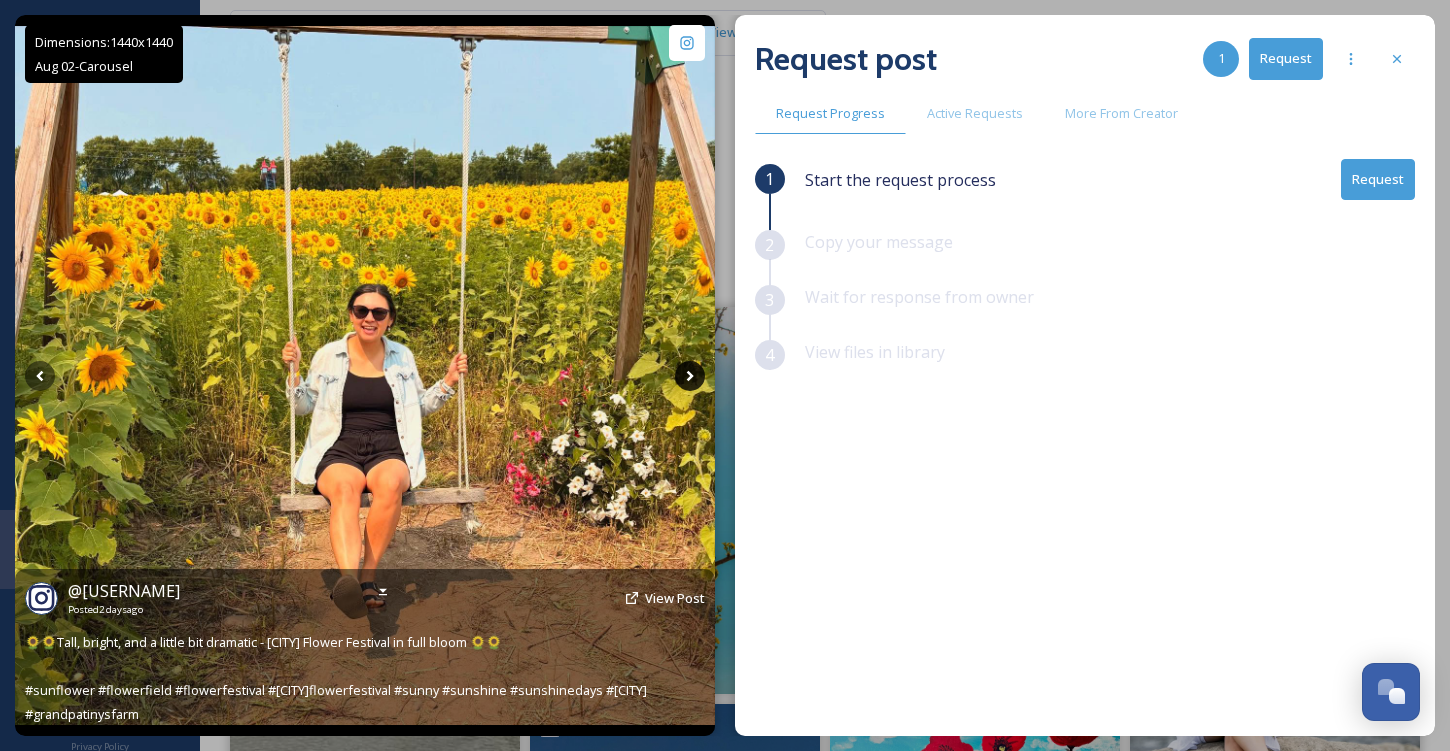 click 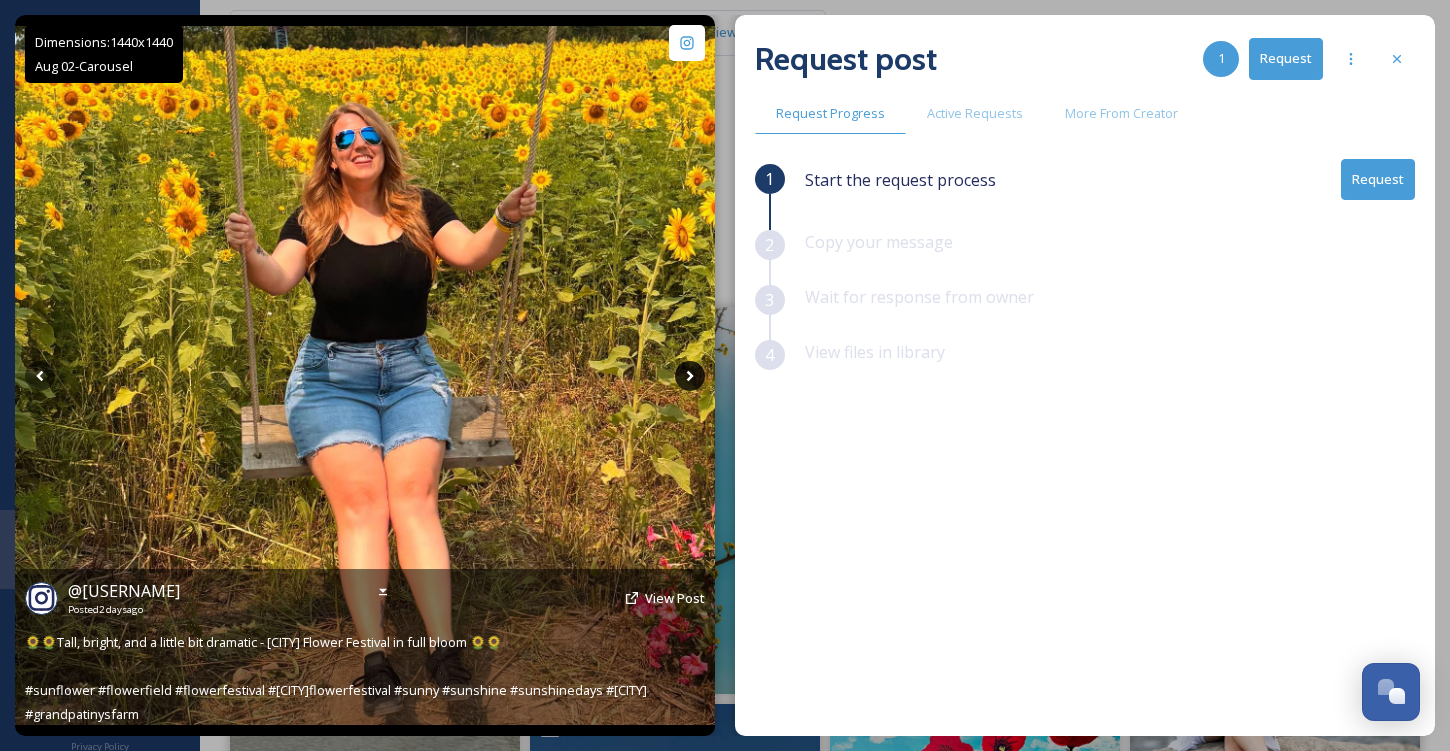 click 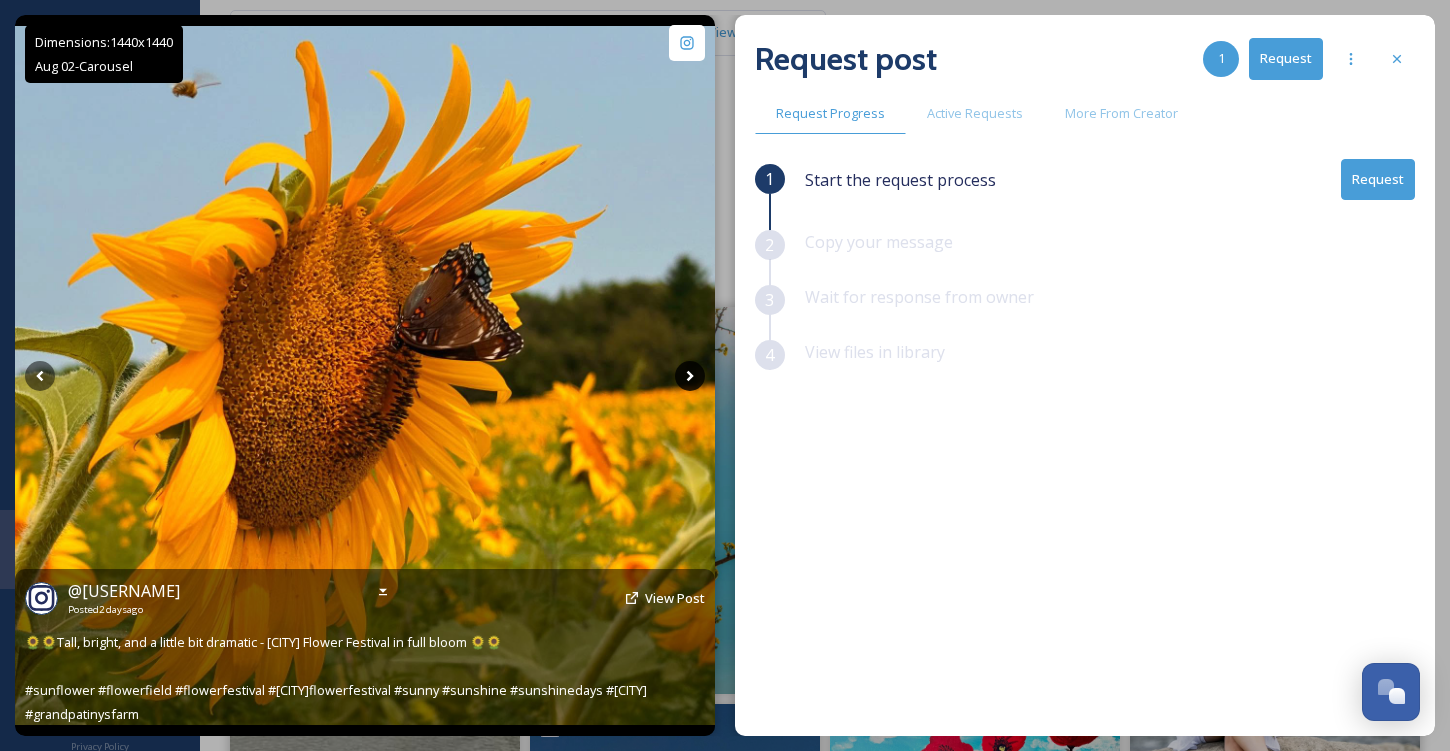 click 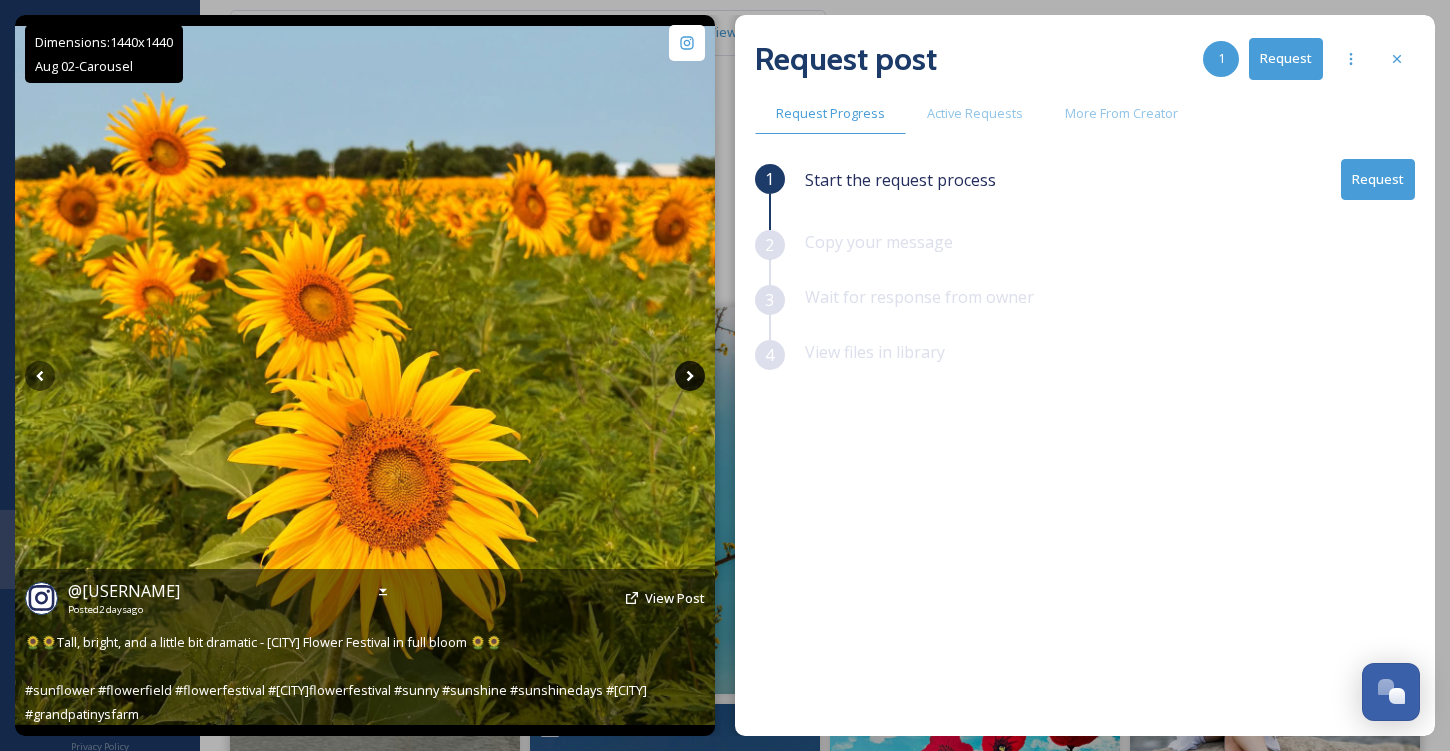 click 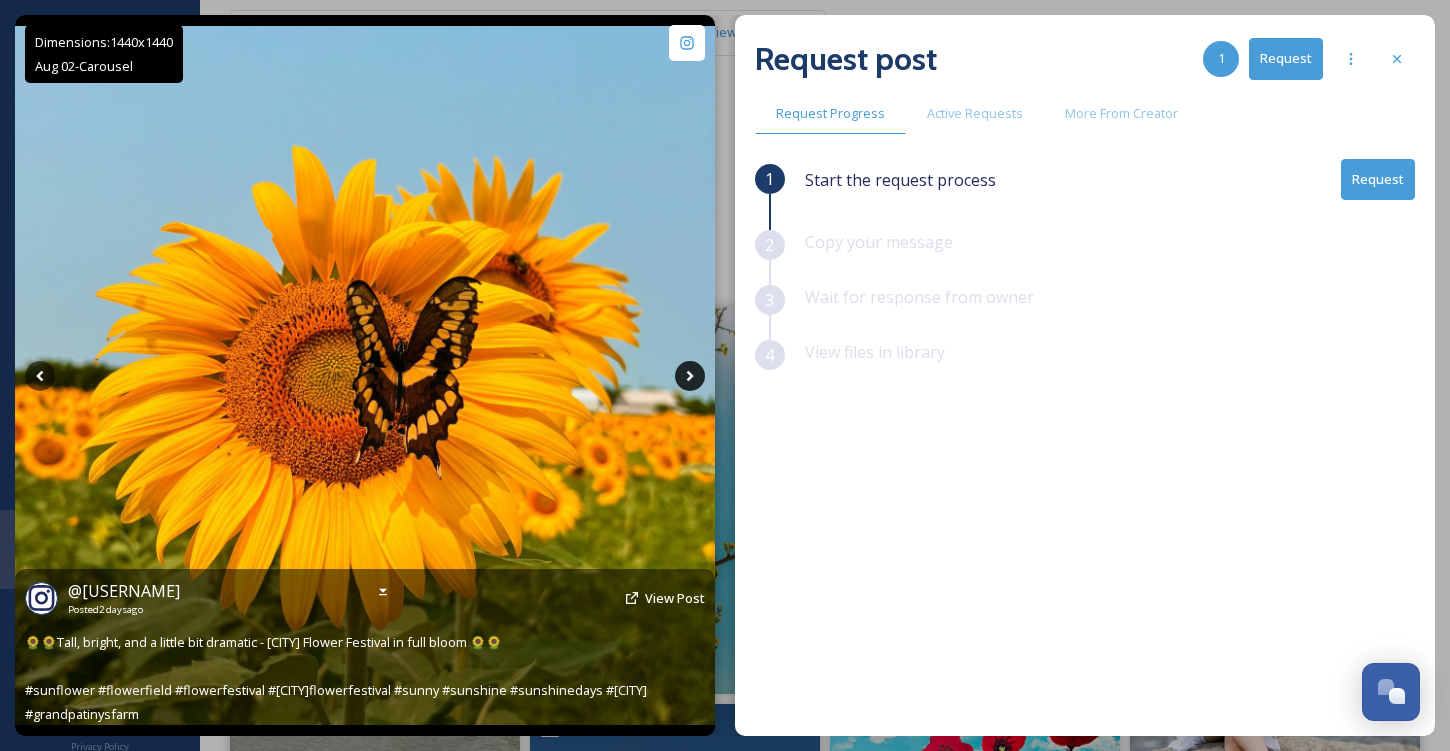 click 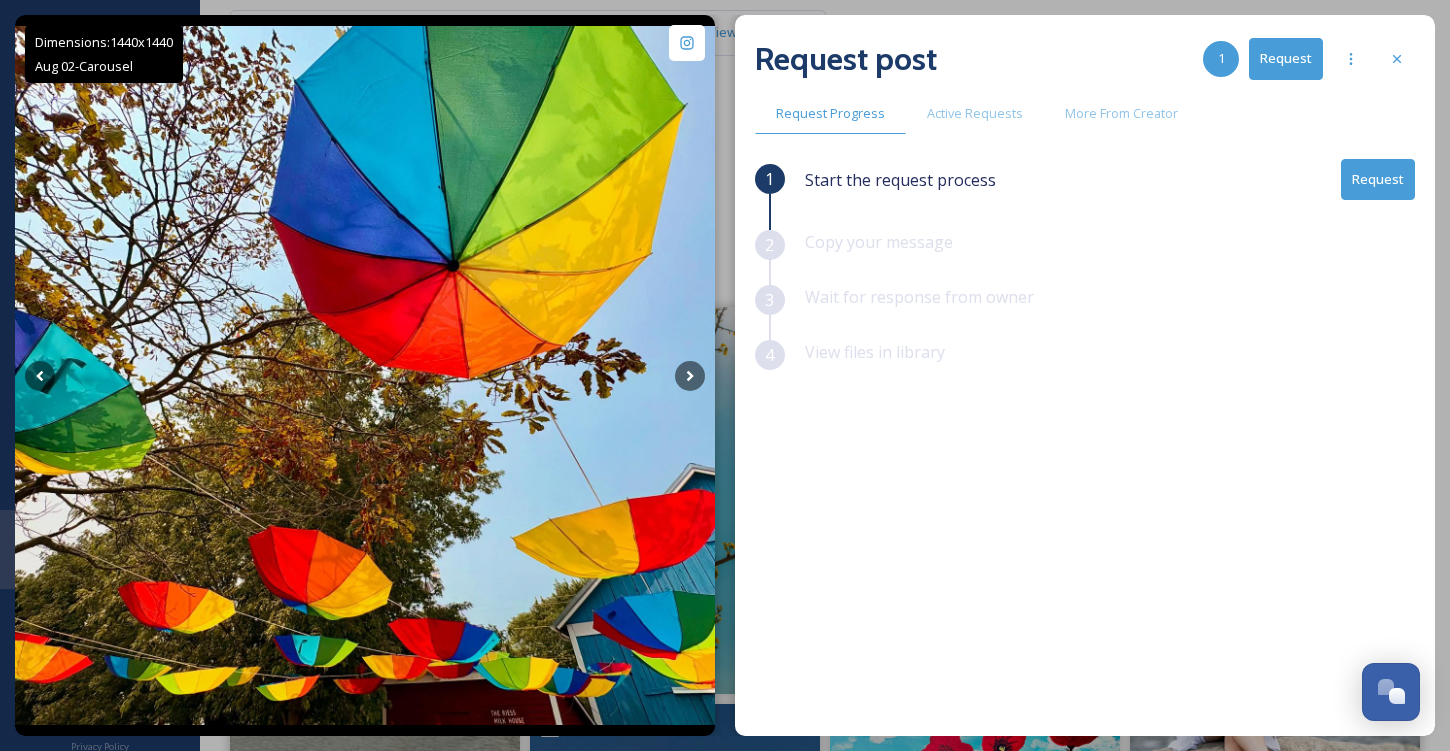 click on "Request post 1 Request Request Progress Active Requests More From Creator 1 Start the request process Request 2 Copy your message 3 Wait for response from owner 4 View files in library" at bounding box center (1085, 375) 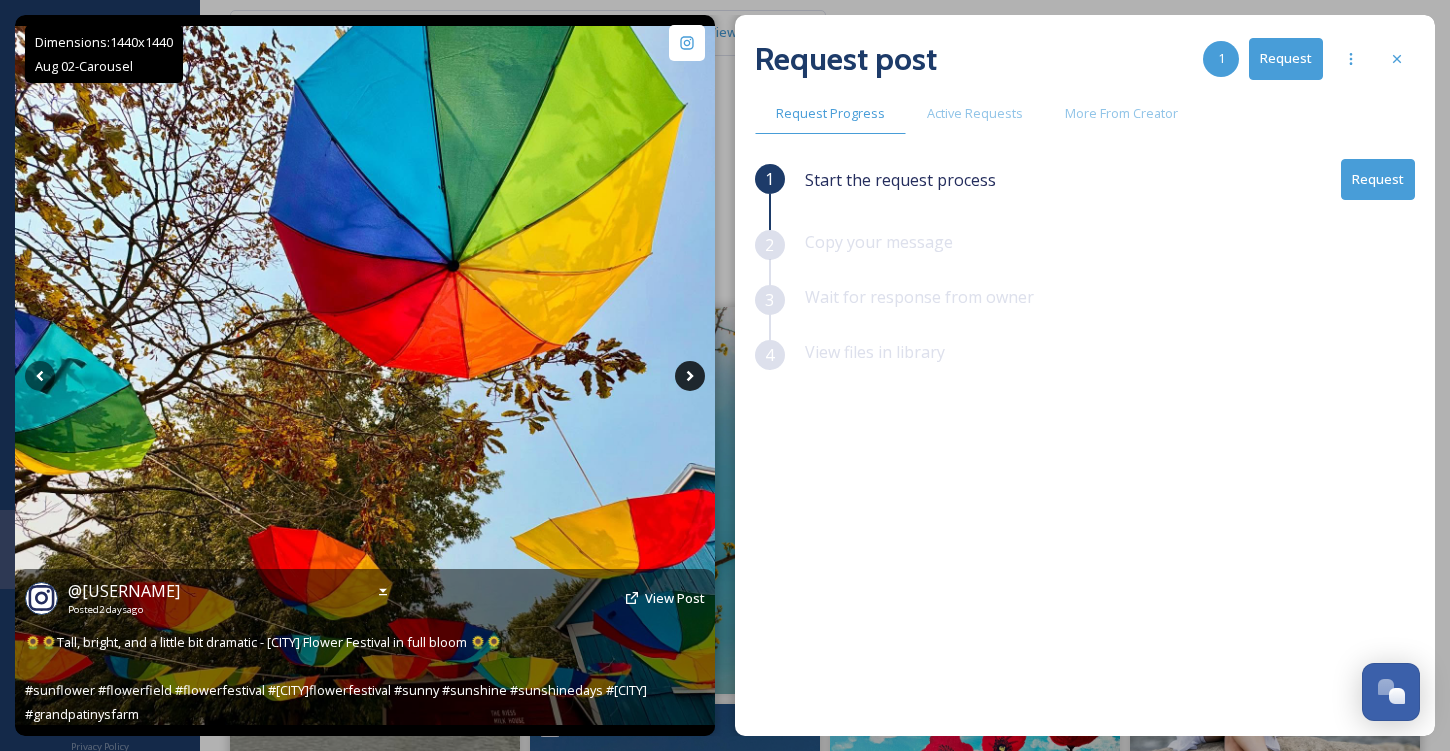 click 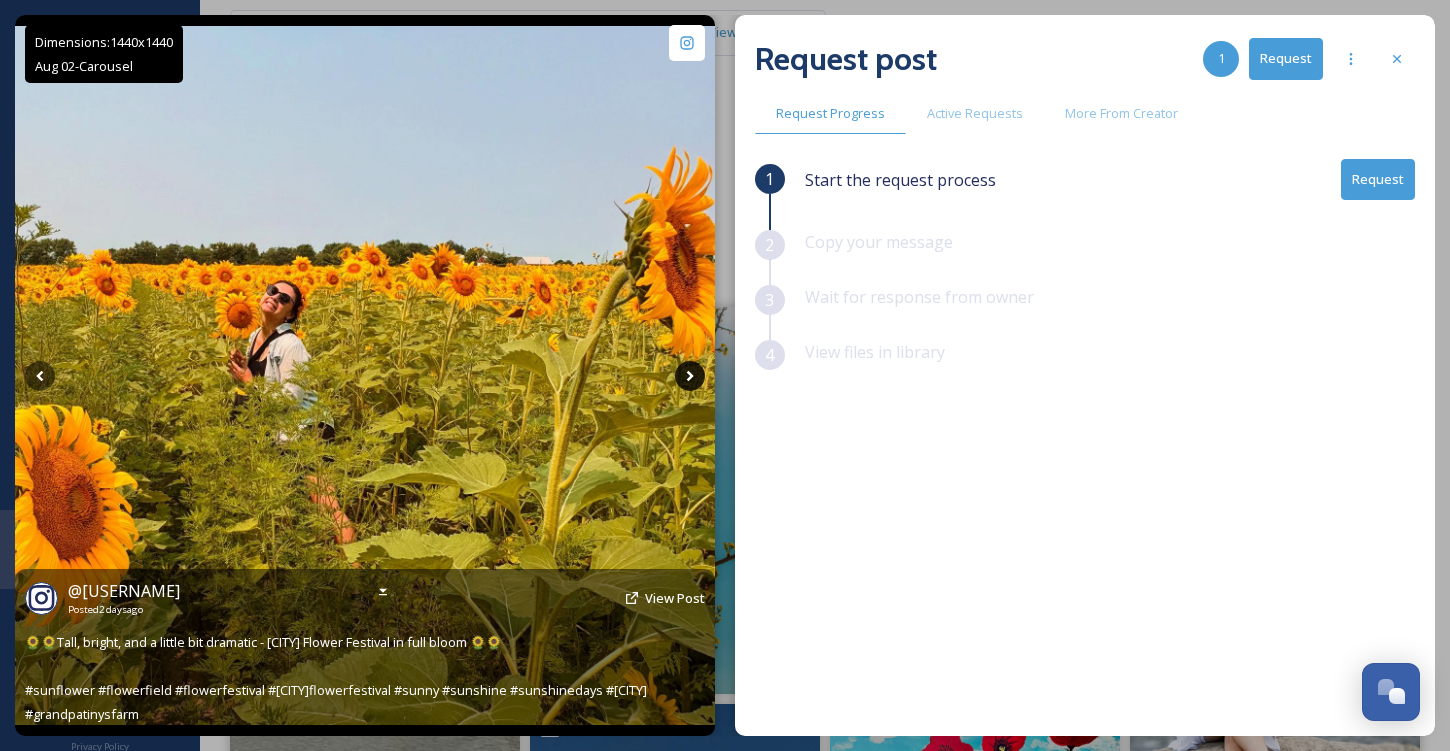 click 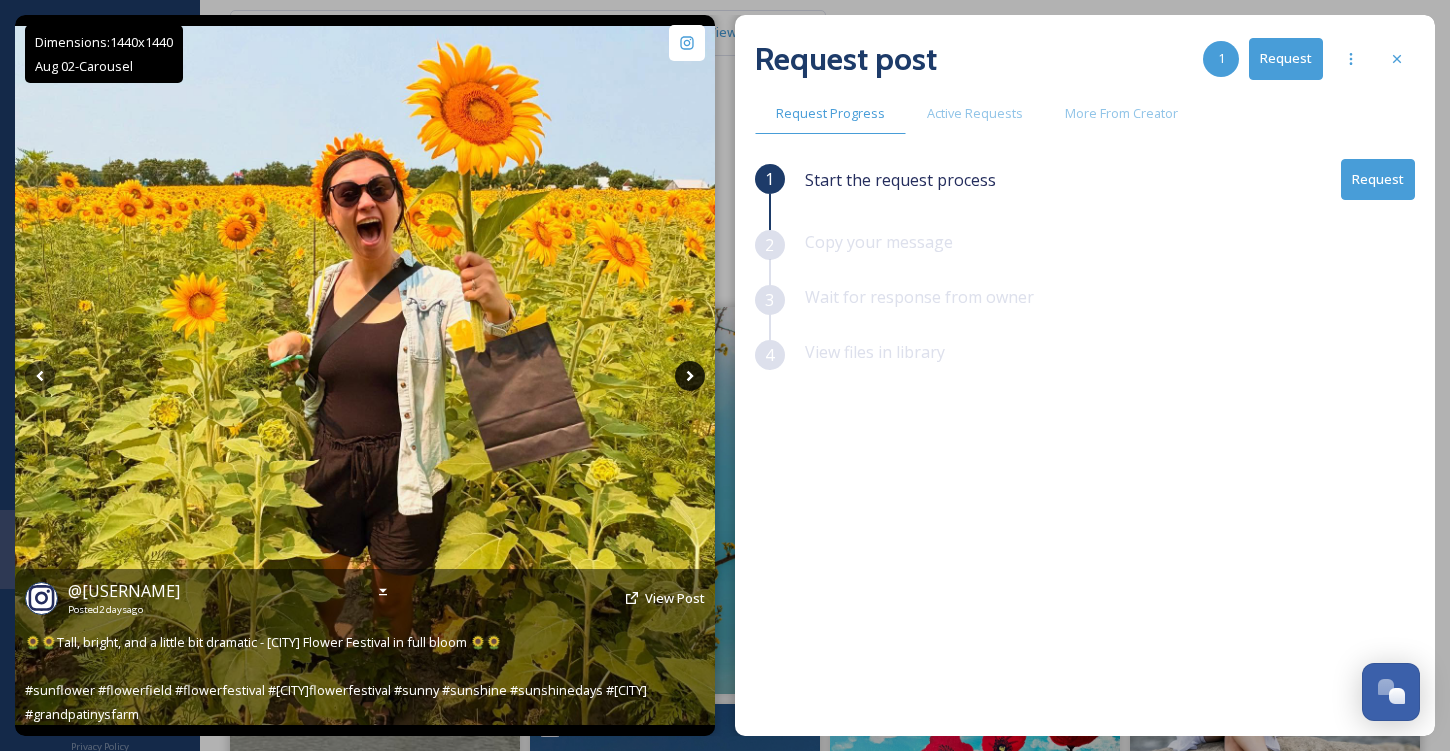 click 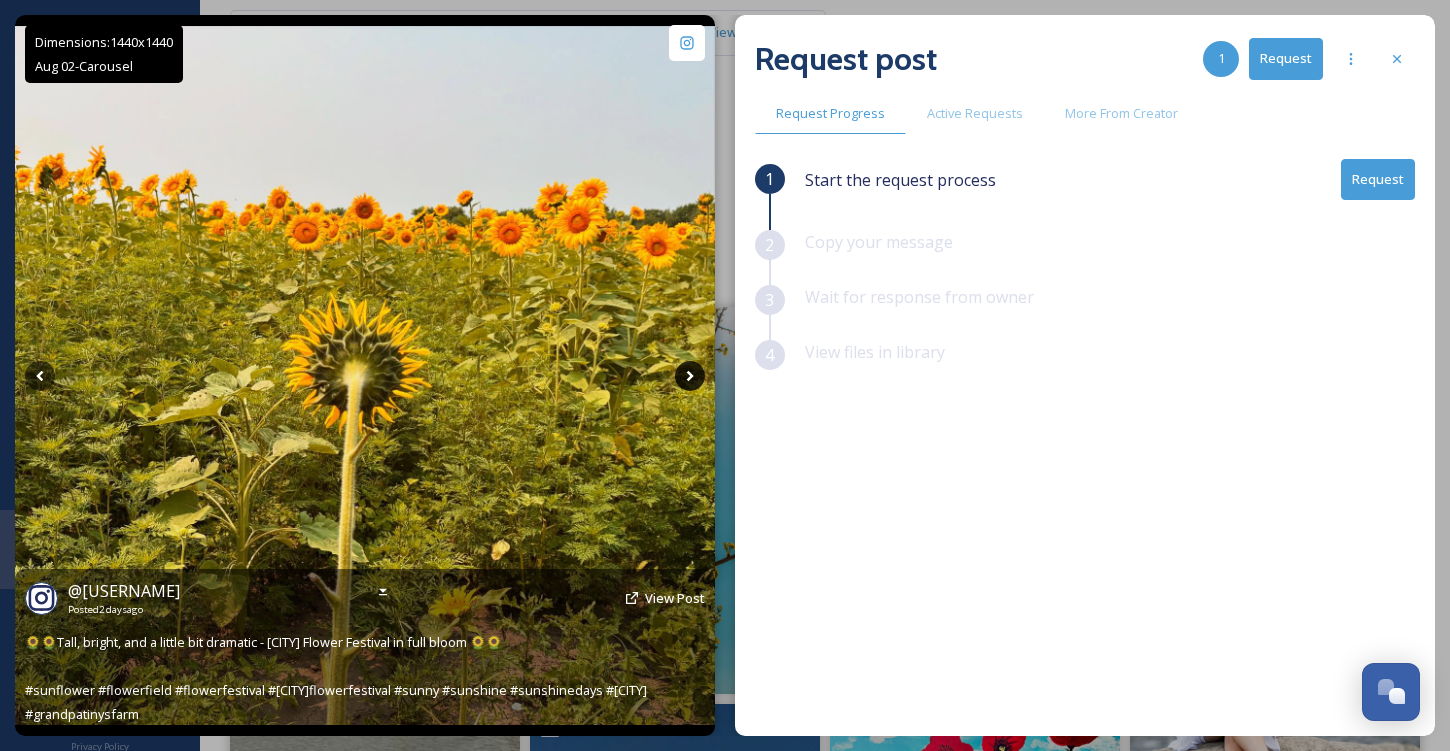 click 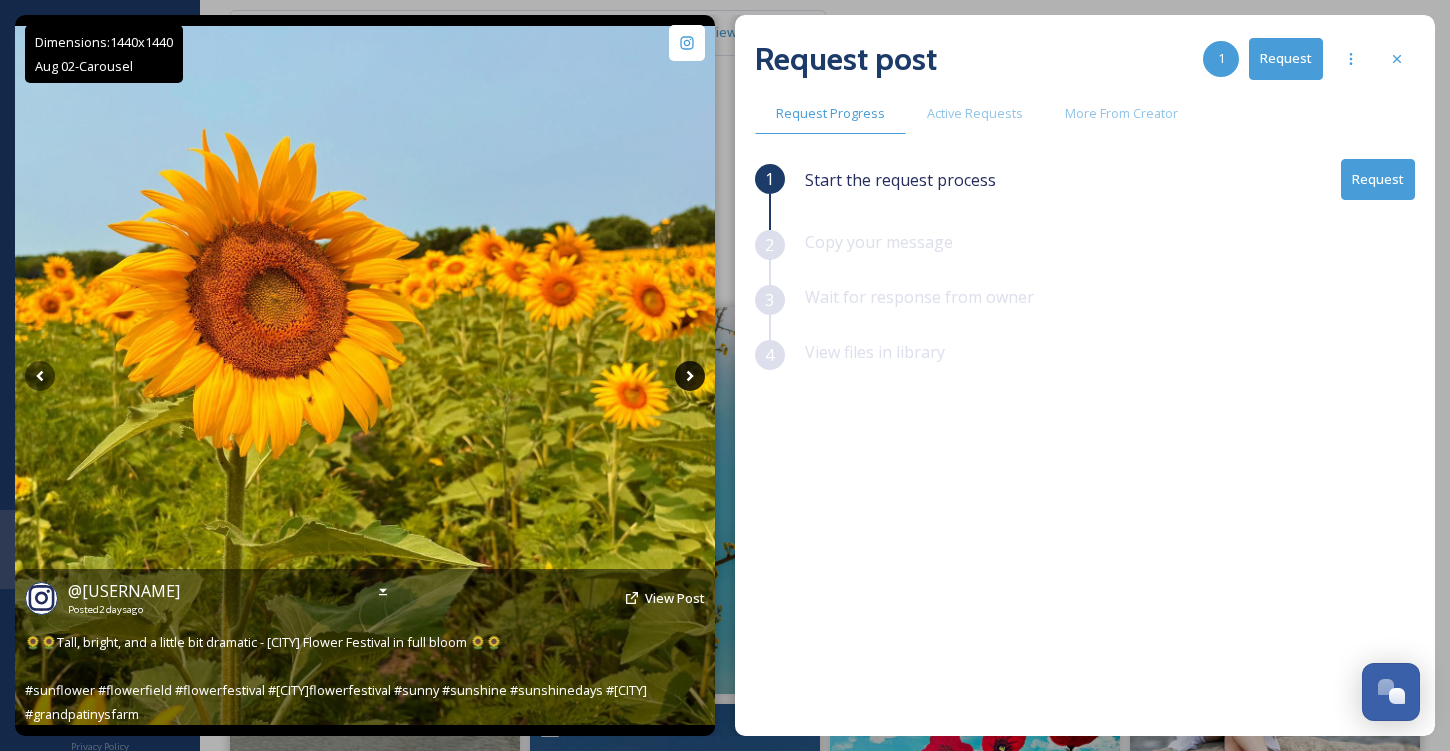 click 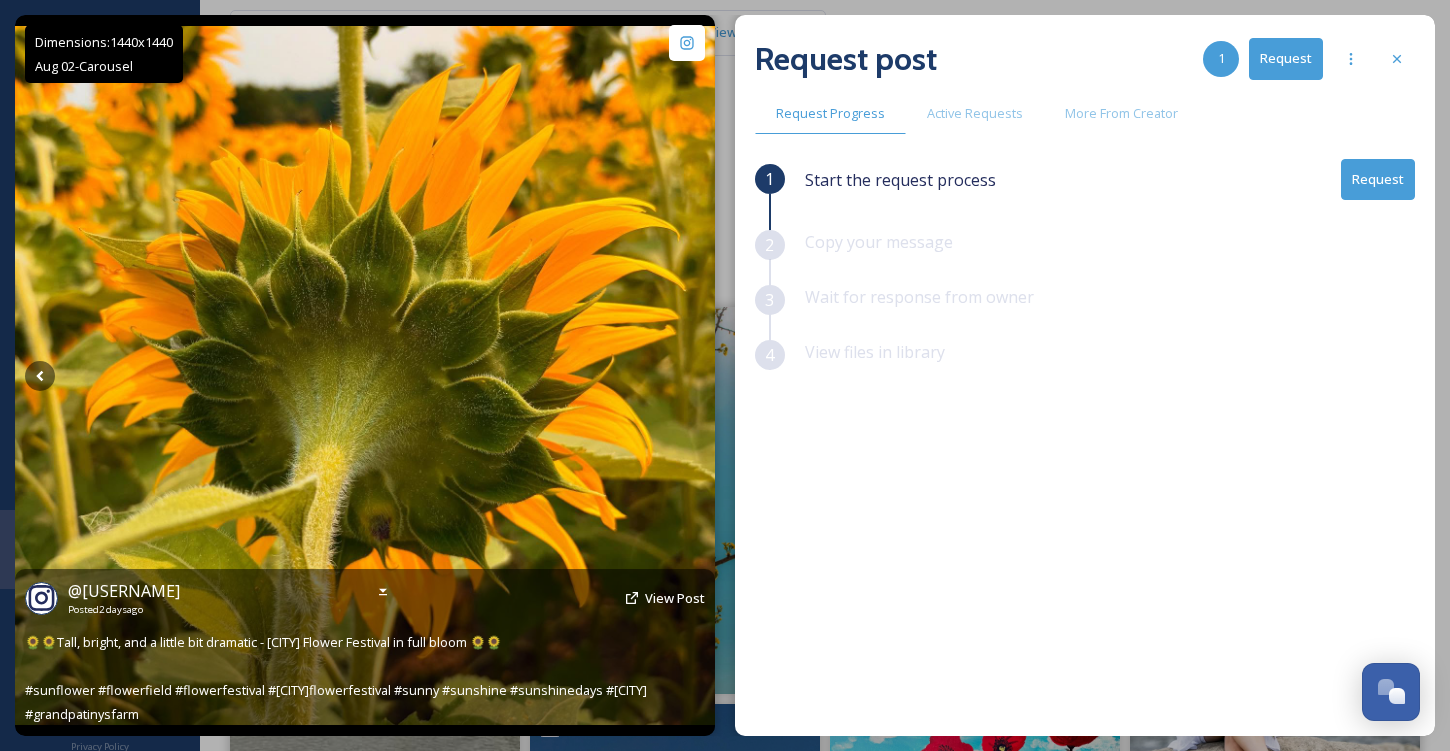 click 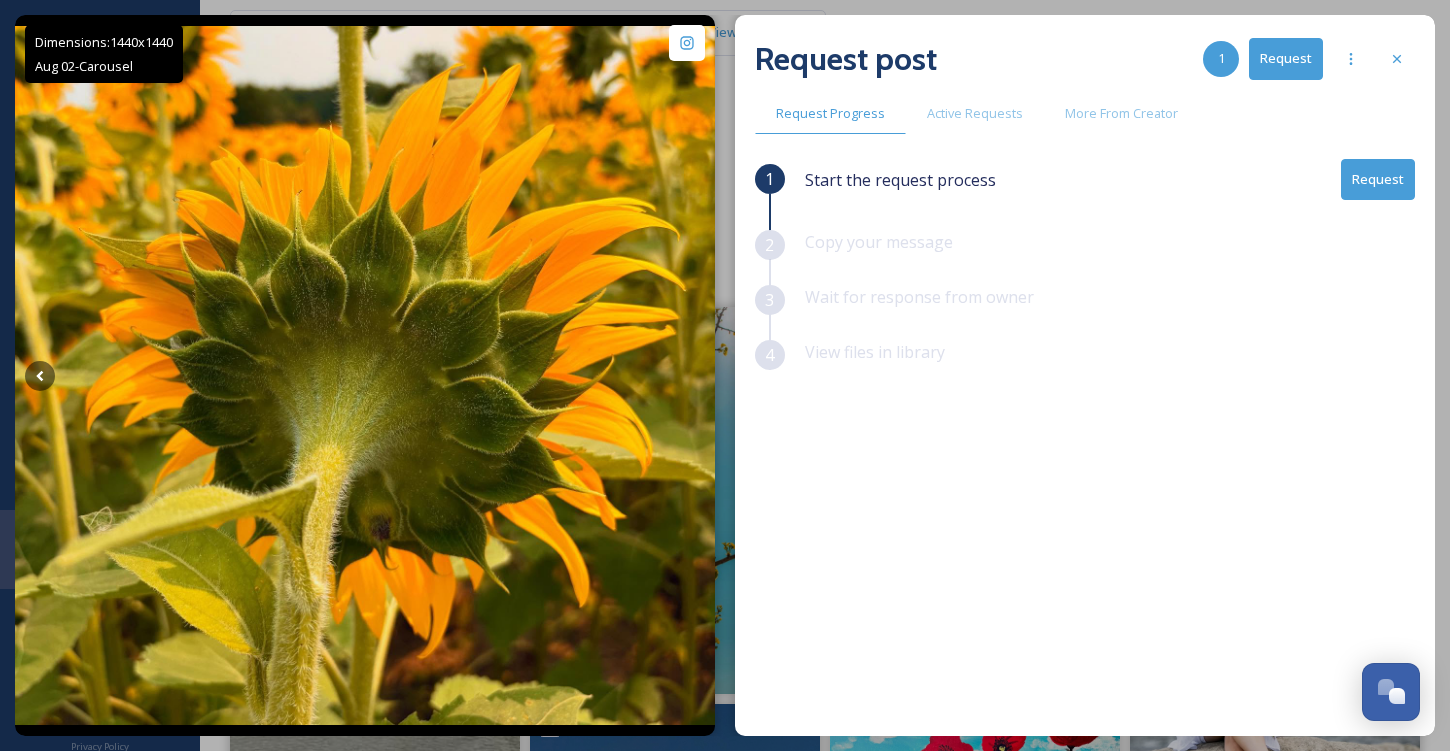 click on "Start the request process Request" at bounding box center [1110, 194] 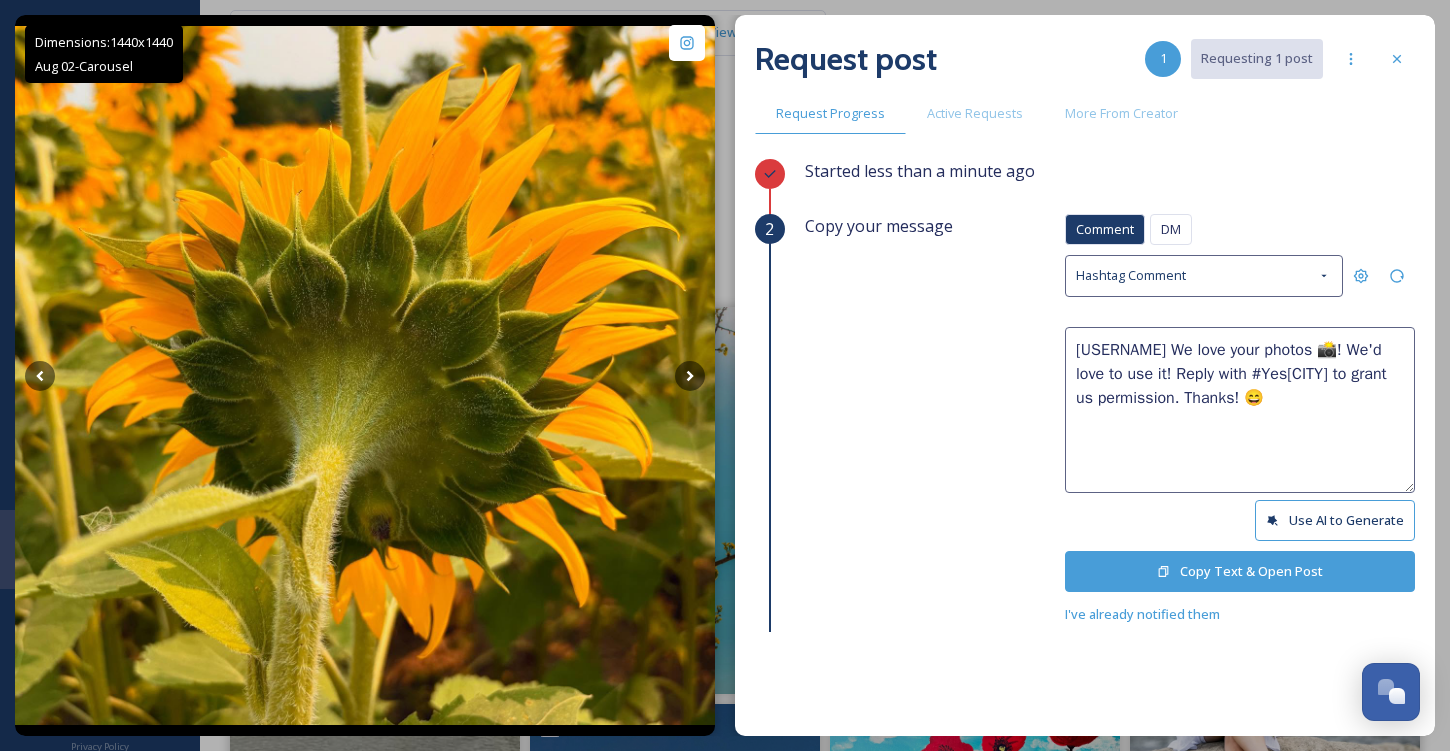 click on "[USERNAME] We love your photos 📸! We'd love to use it! Reply with #Yes[CITY] to grant us permission. Thanks! 😄" at bounding box center (1240, 410) 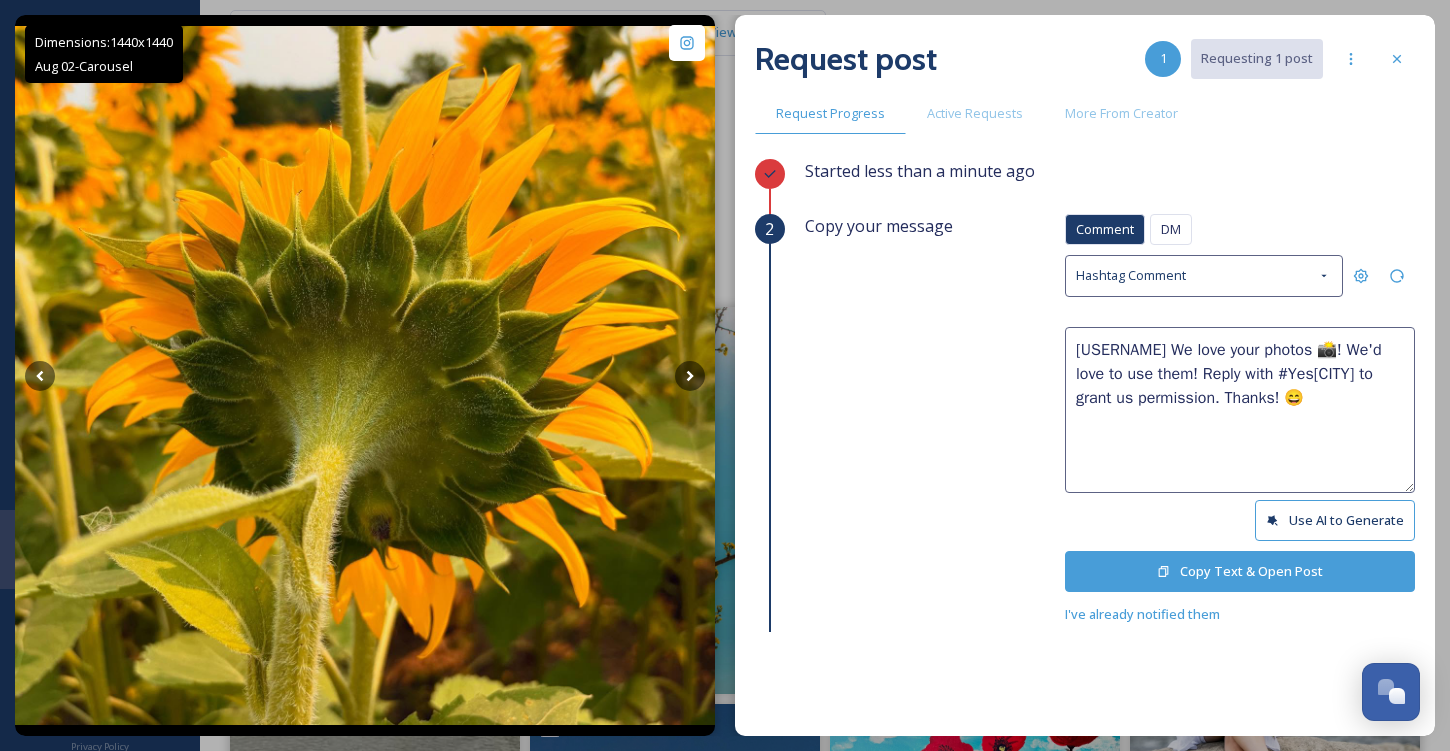 type on "[USERNAME] We love your photos 📸! We'd love to use them! Reply with #Yes[CITY] to grant us permission. Thanks! 😄" 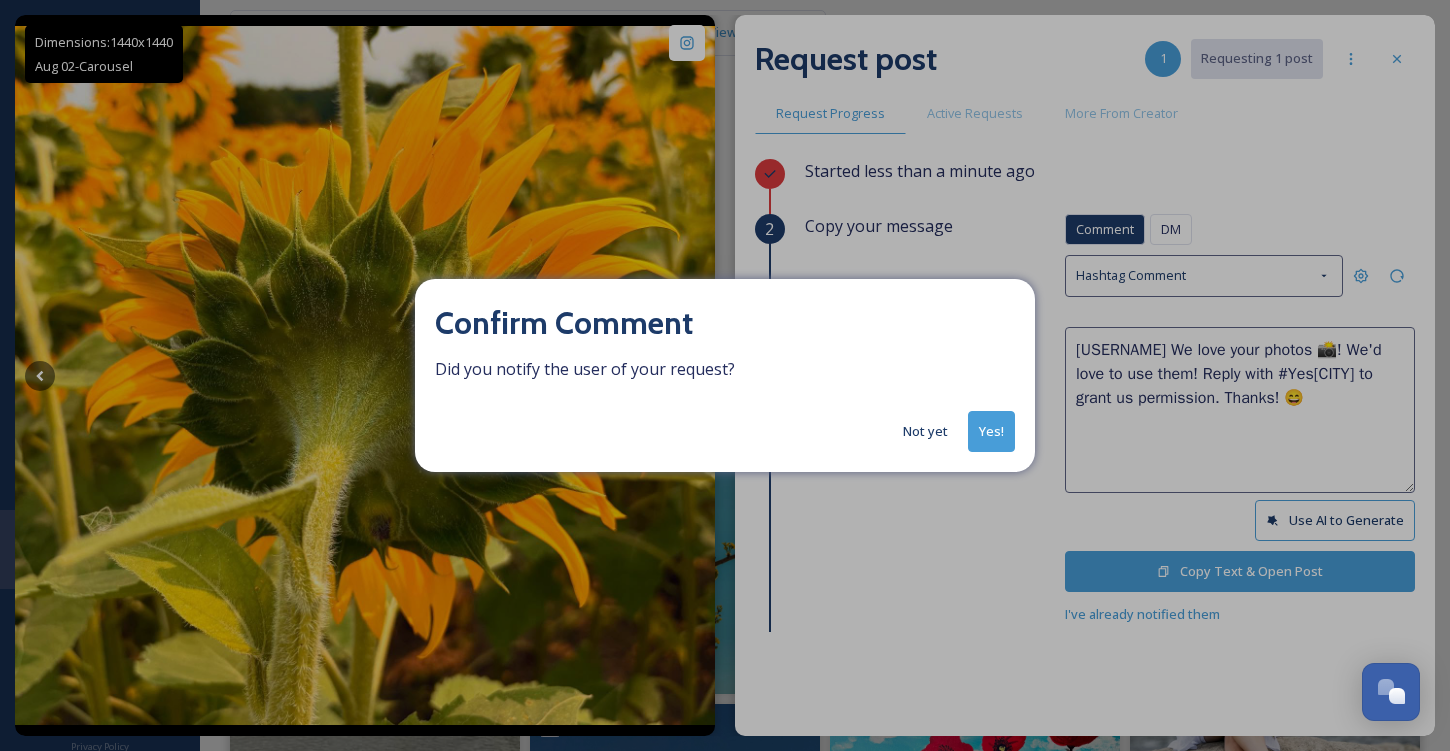 click on "Yes!" at bounding box center [991, 431] 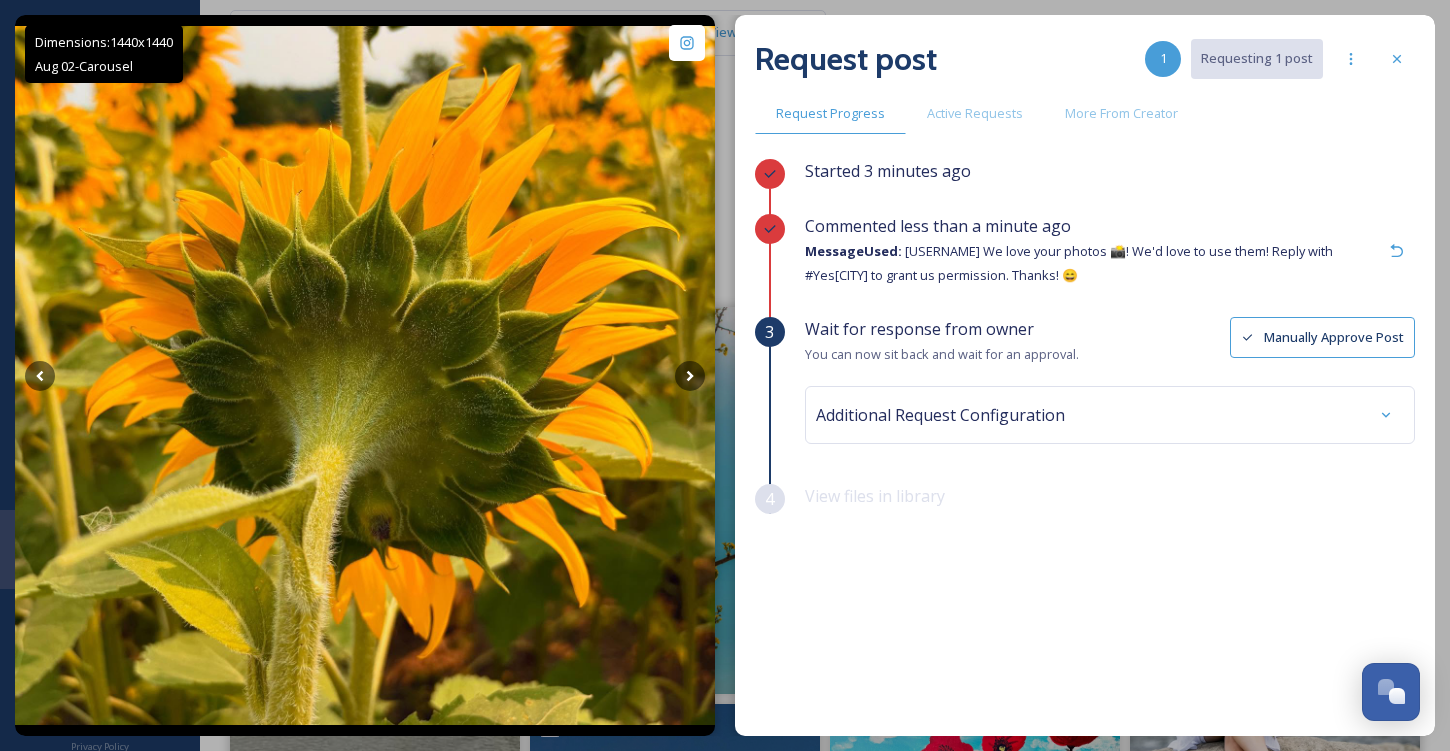 click on "Request post 1 Requesting 1 post" at bounding box center (1085, 59) 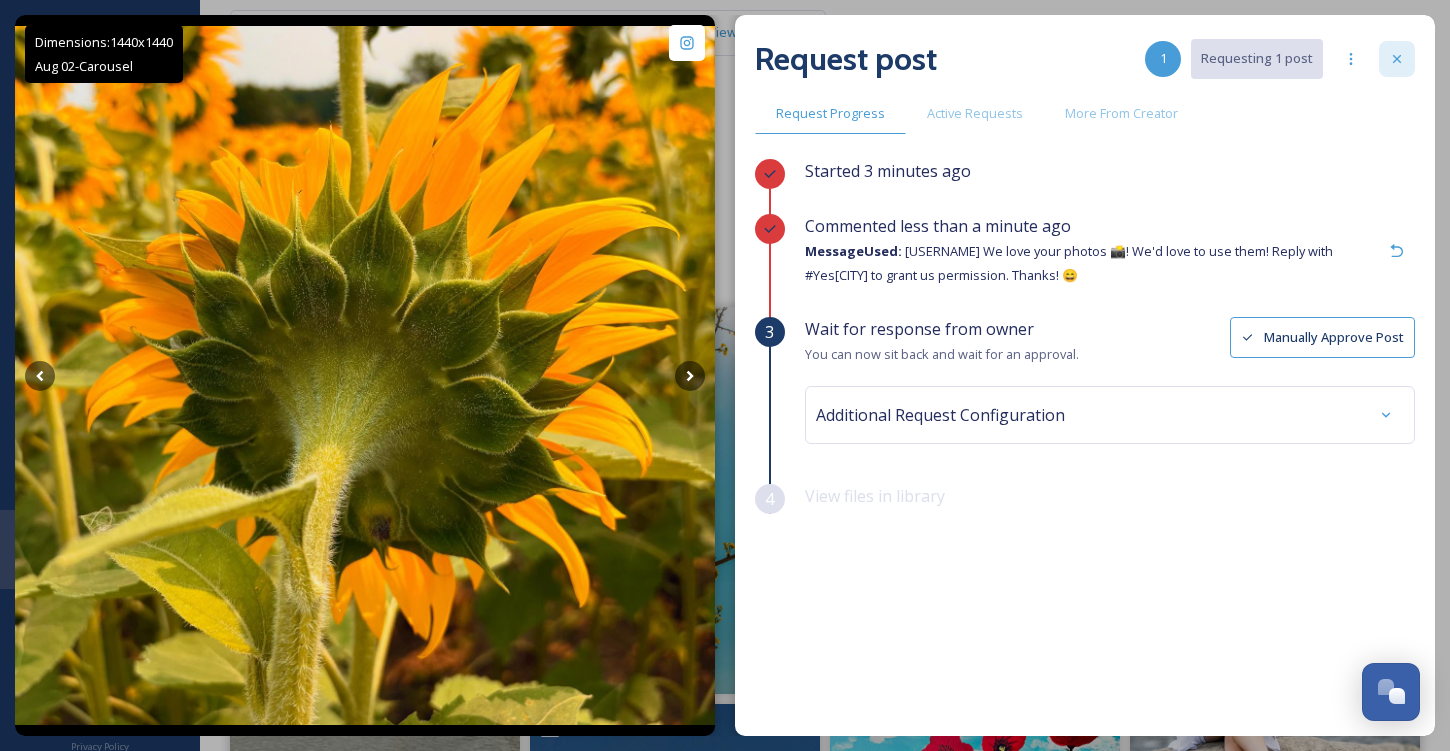 click 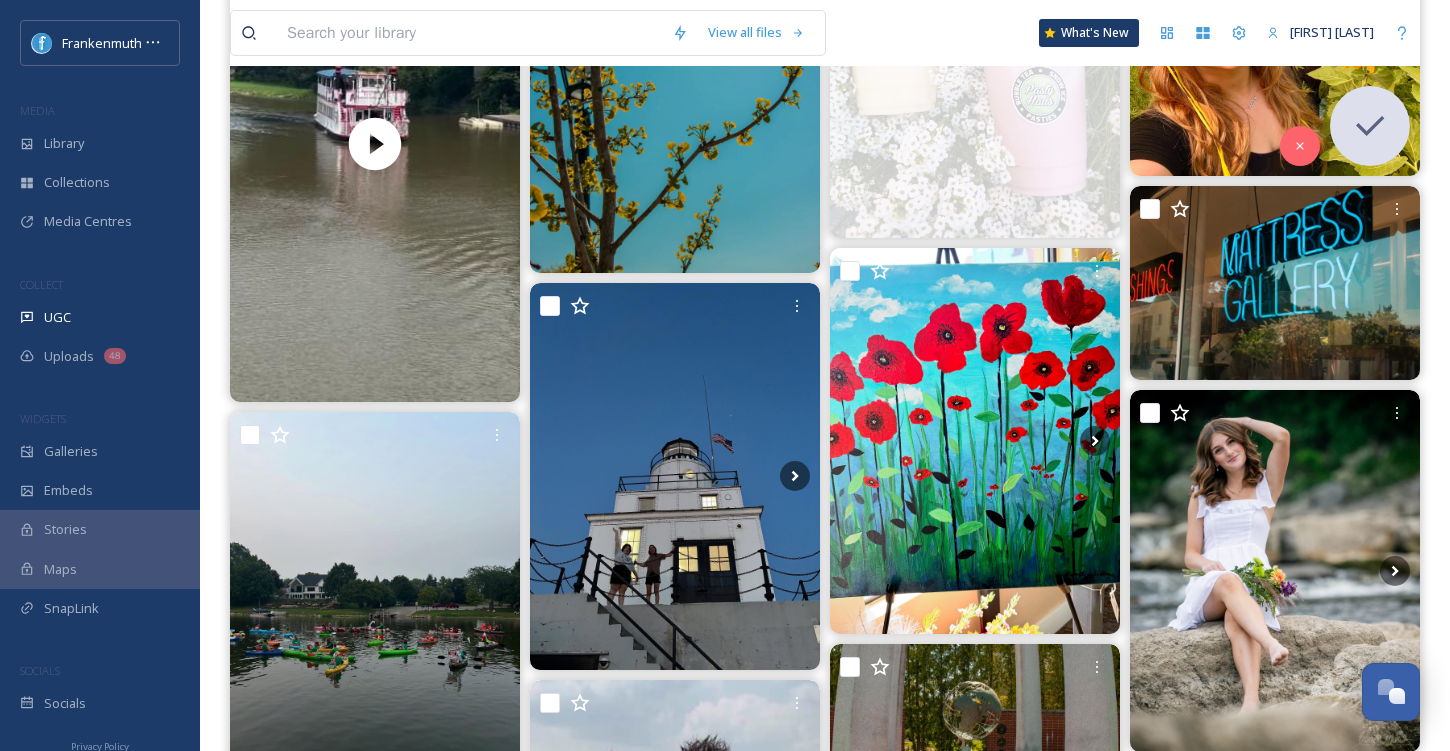 scroll, scrollTop: 432, scrollLeft: 0, axis: vertical 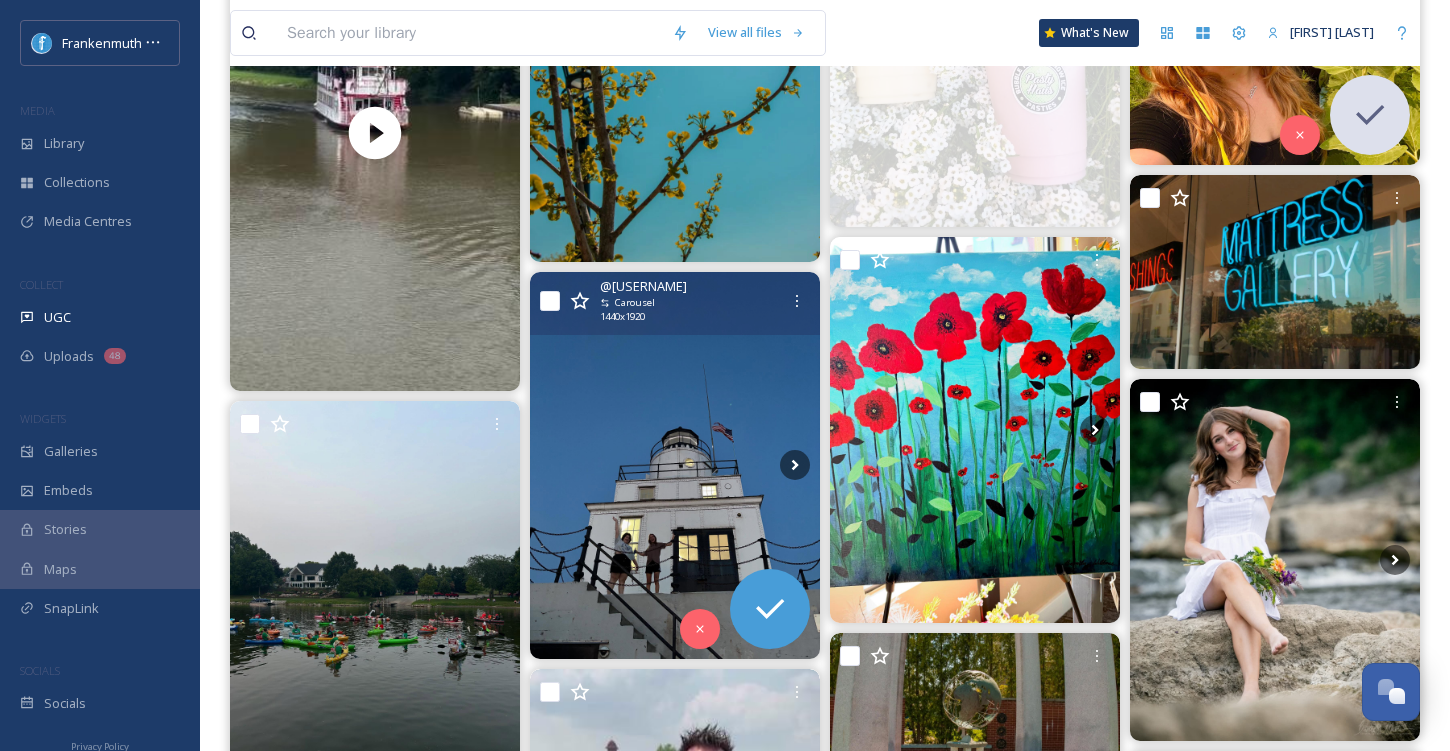 click at bounding box center (675, 465) 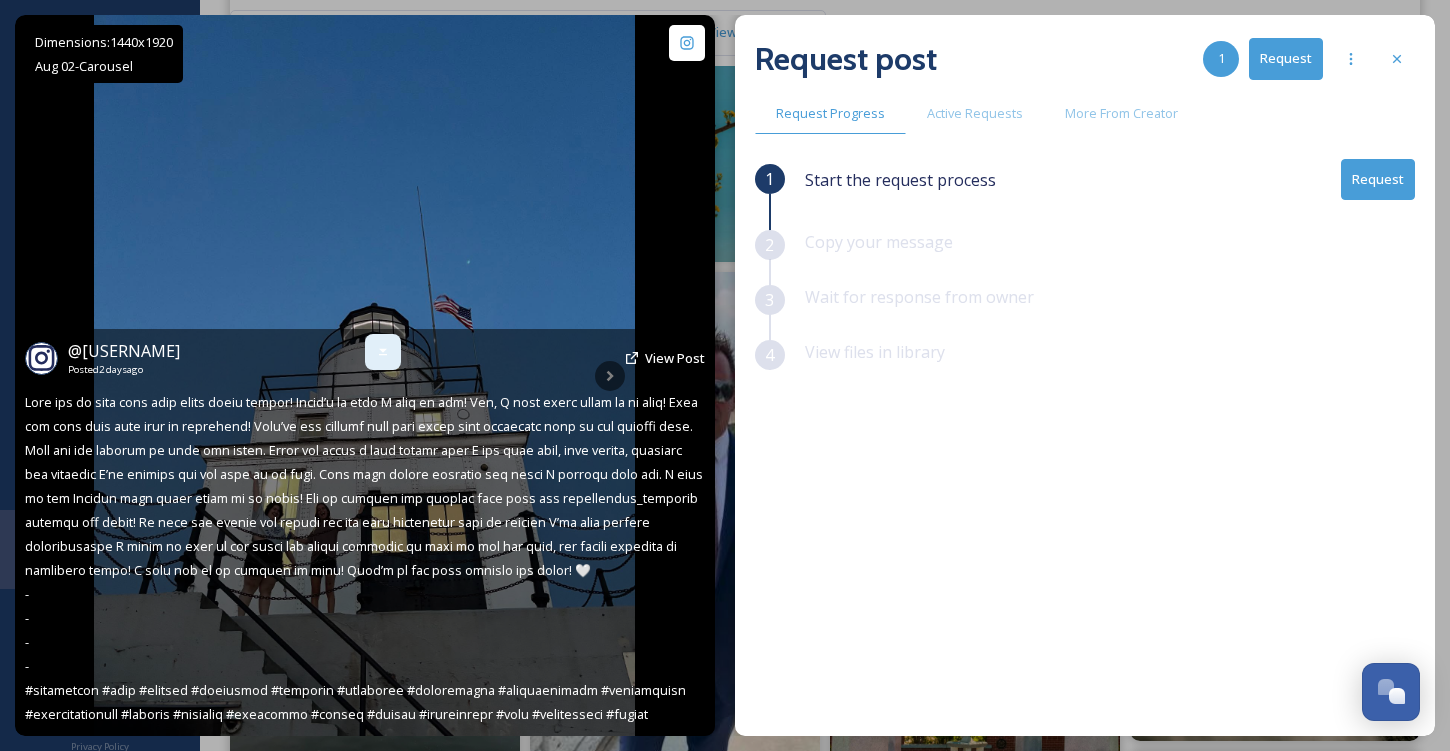 click at bounding box center (383, 352) 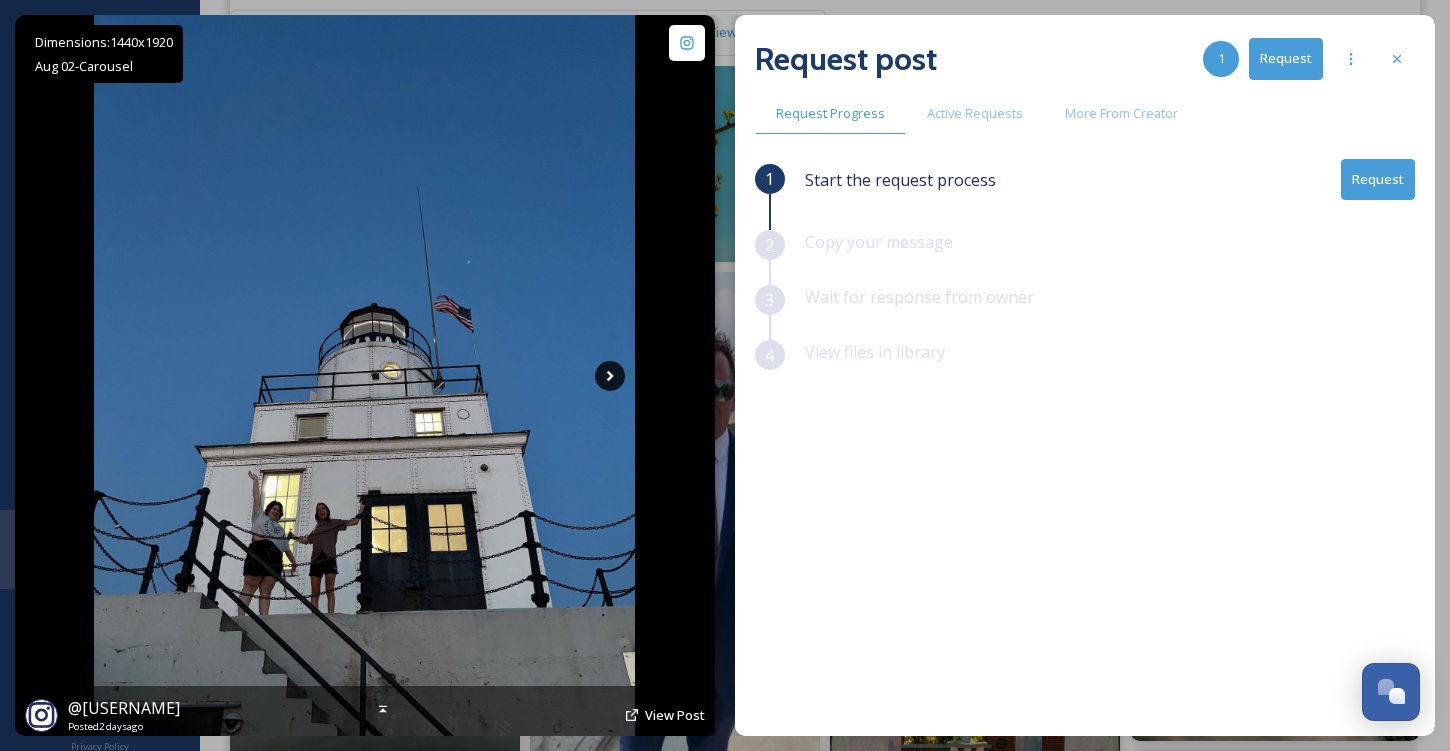 click 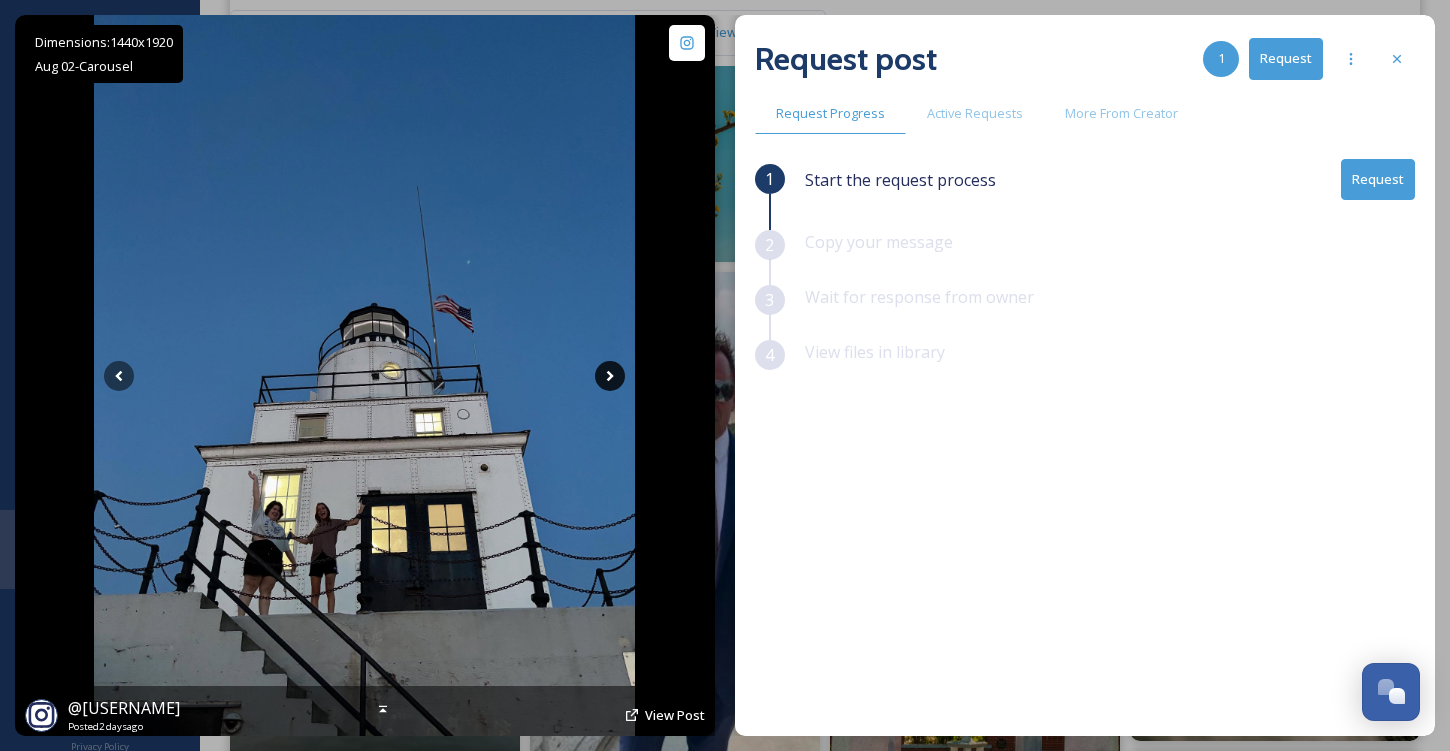 click 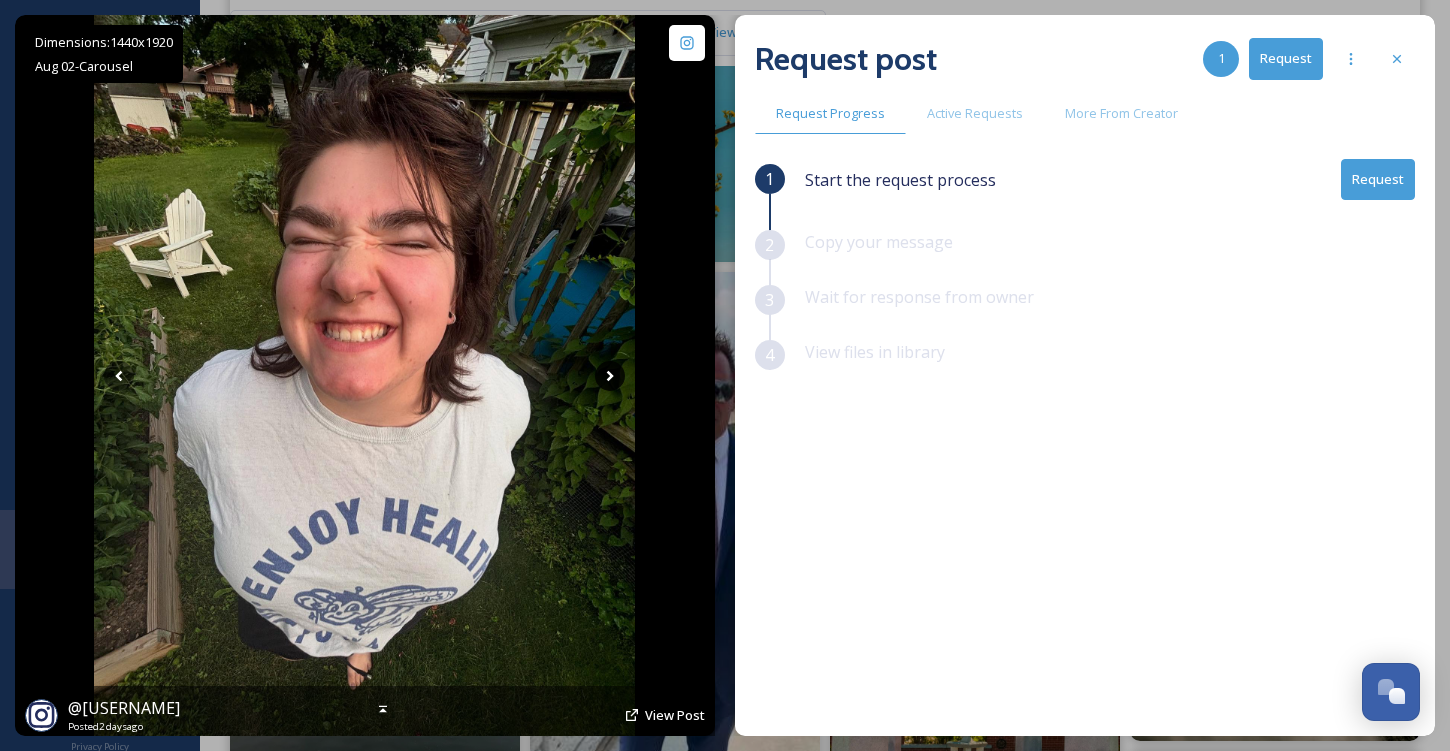 click 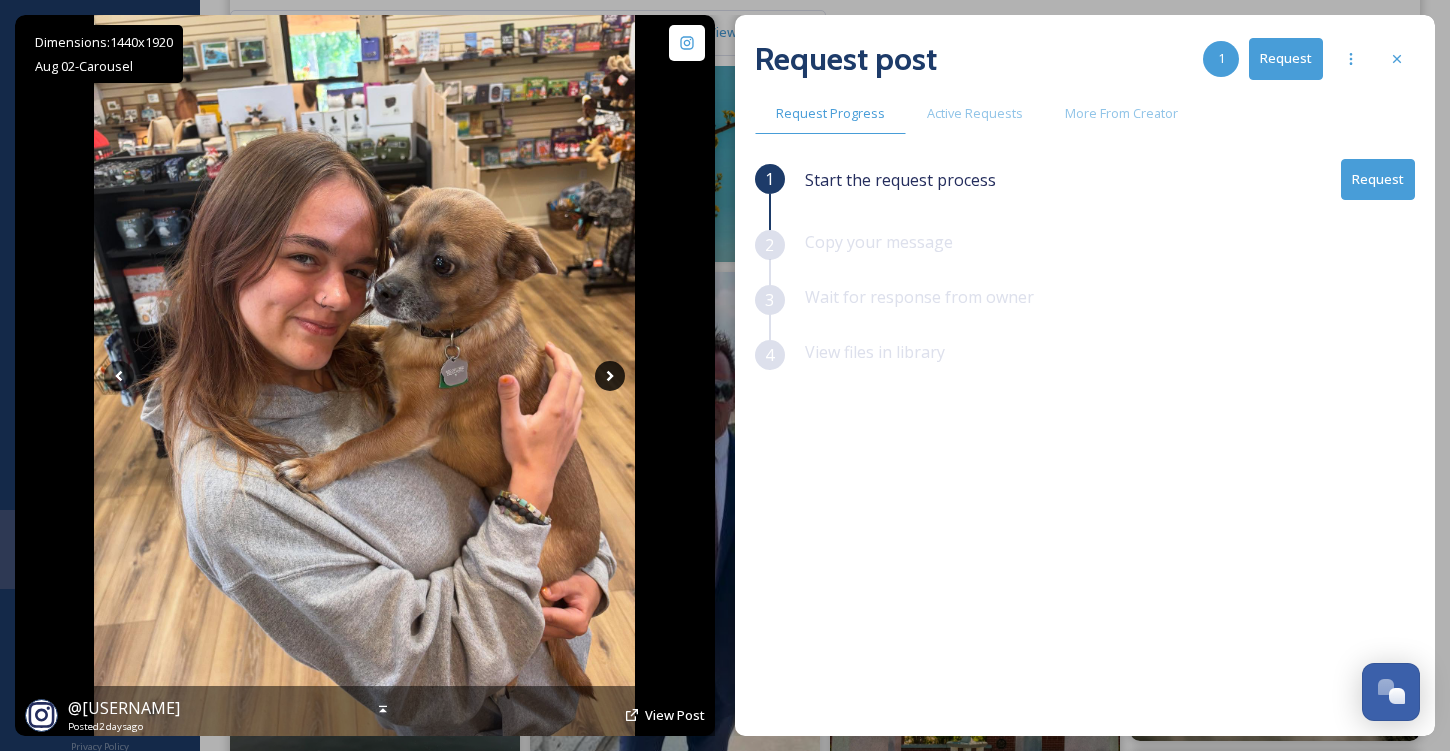 click 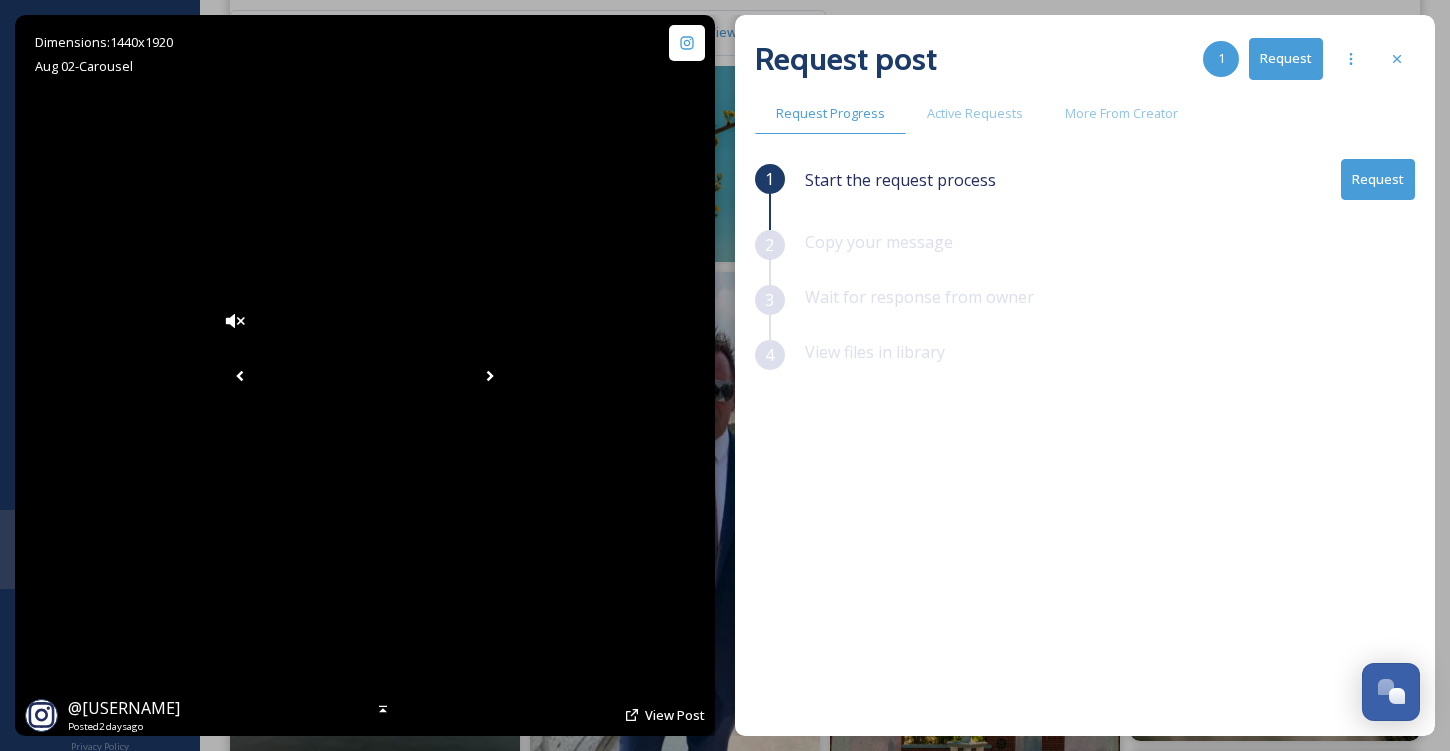 click 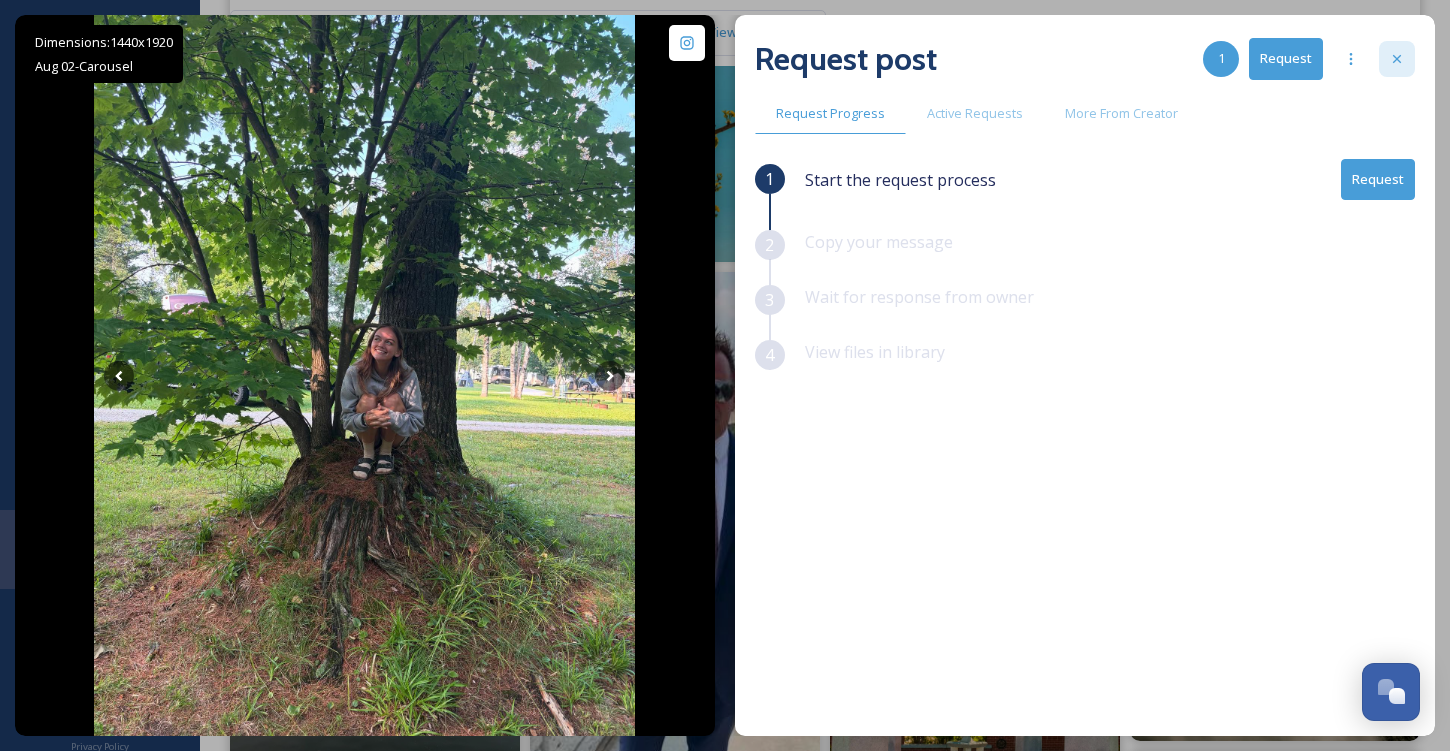 click at bounding box center (1397, 59) 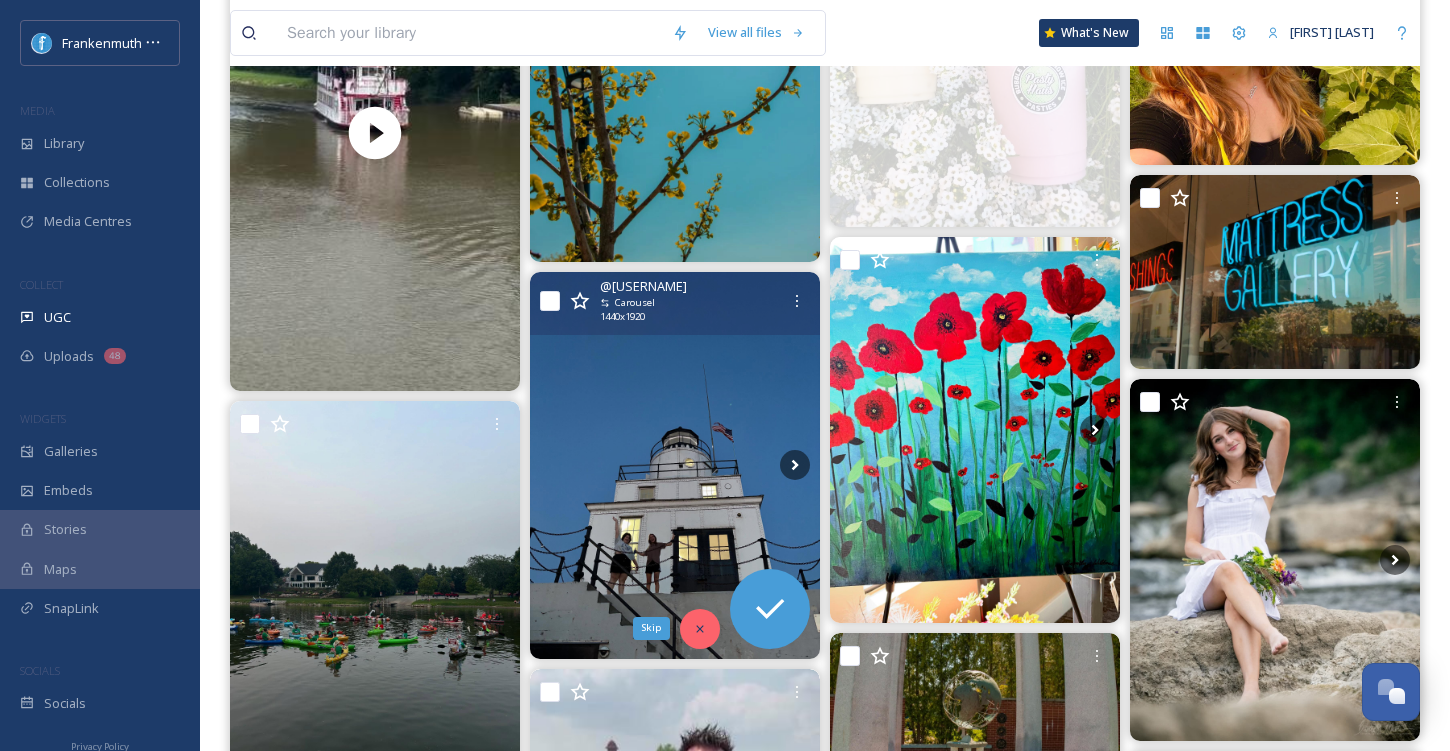 click on "Skip" at bounding box center (700, 629) 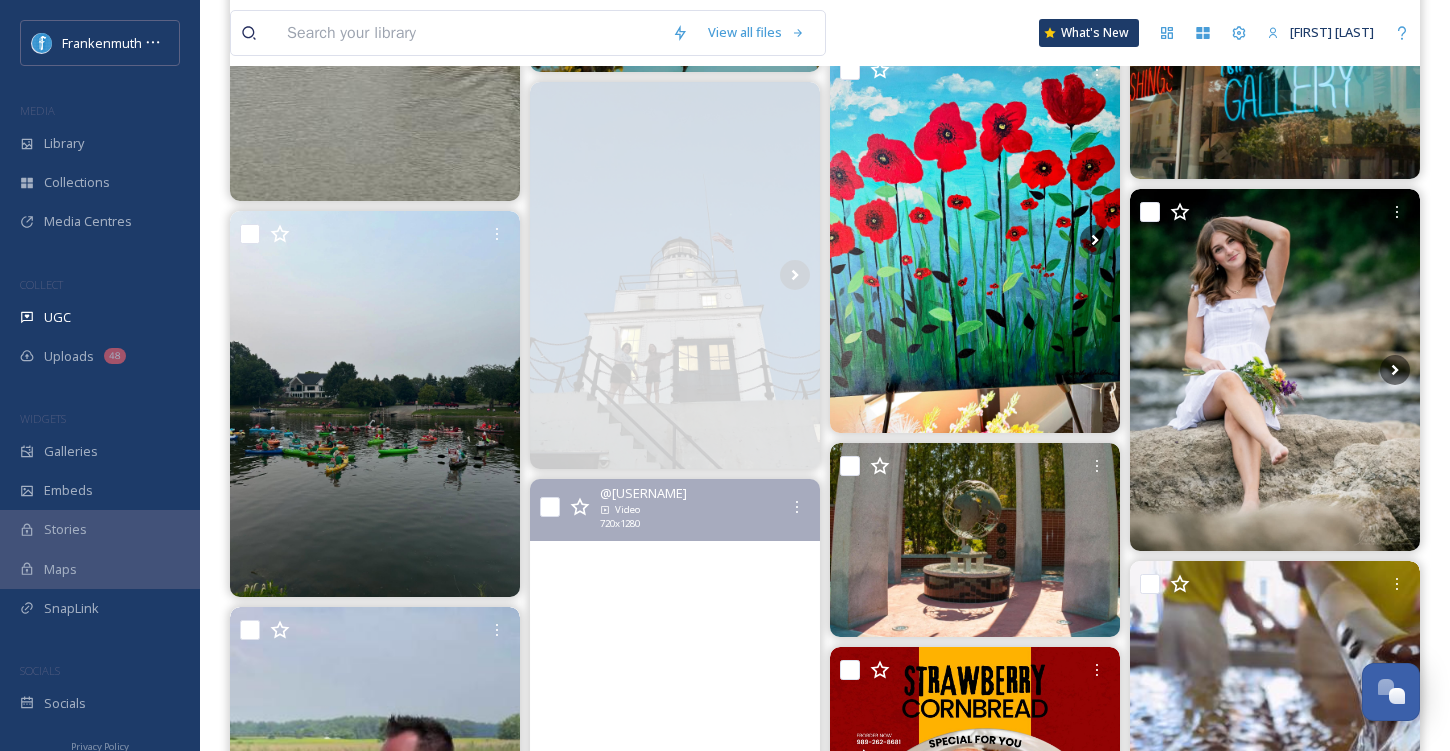 scroll, scrollTop: 612, scrollLeft: 0, axis: vertical 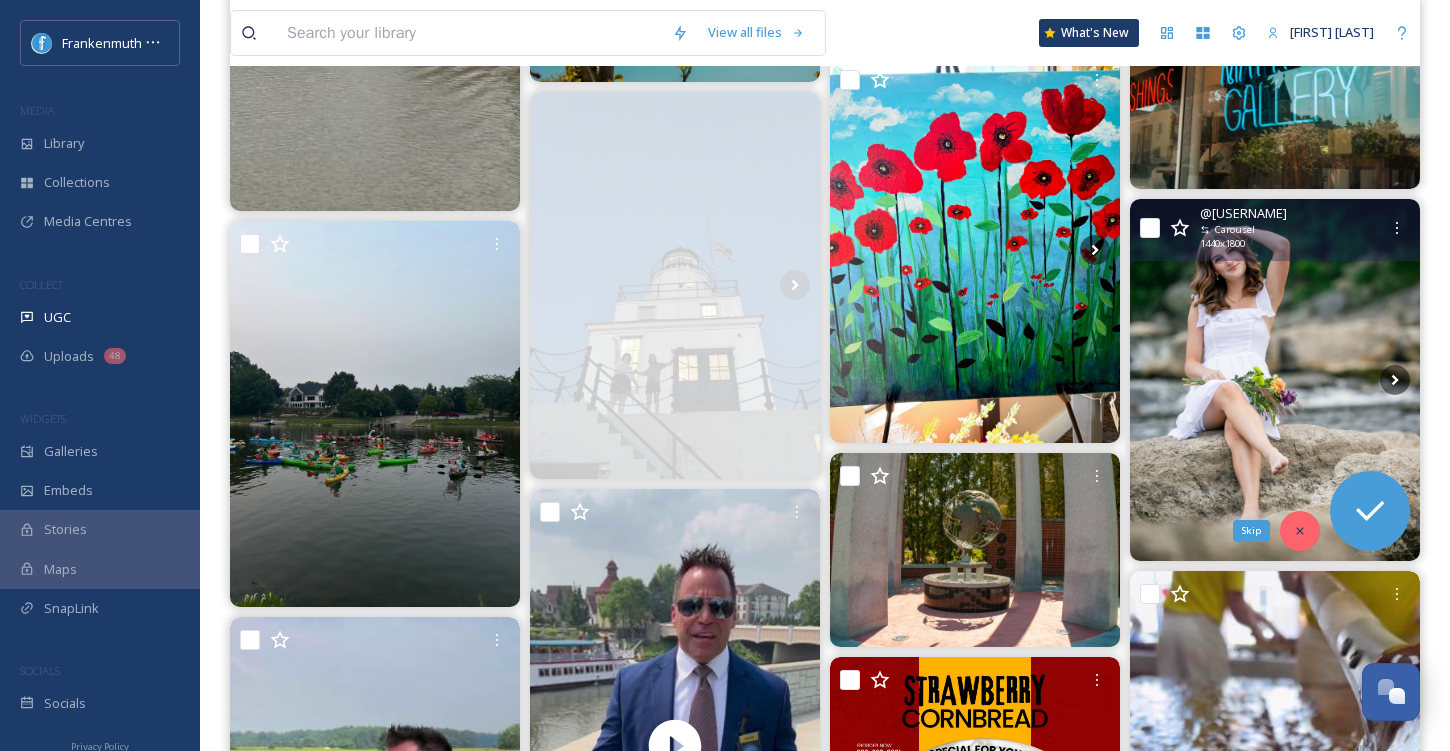 click 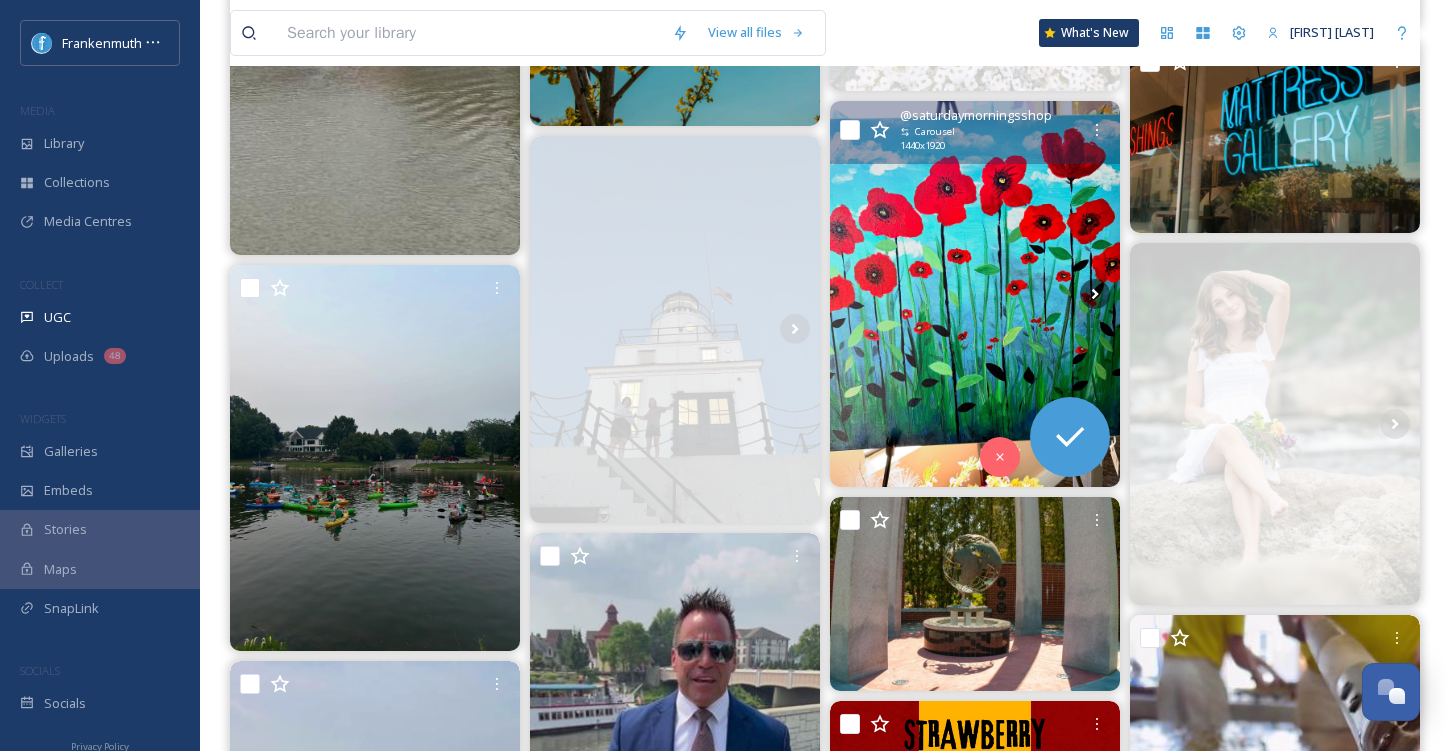 scroll, scrollTop: 561, scrollLeft: 0, axis: vertical 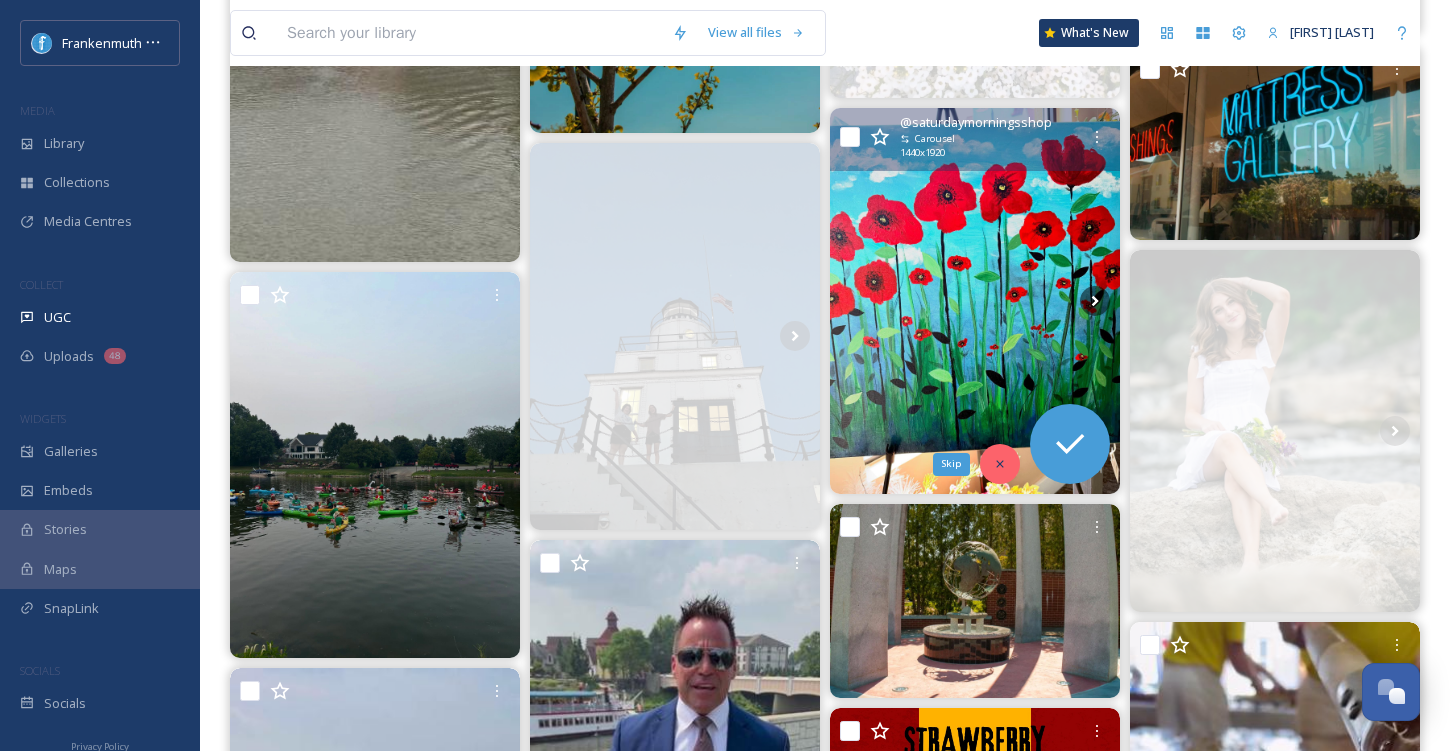 click on "Skip" at bounding box center (1000, 464) 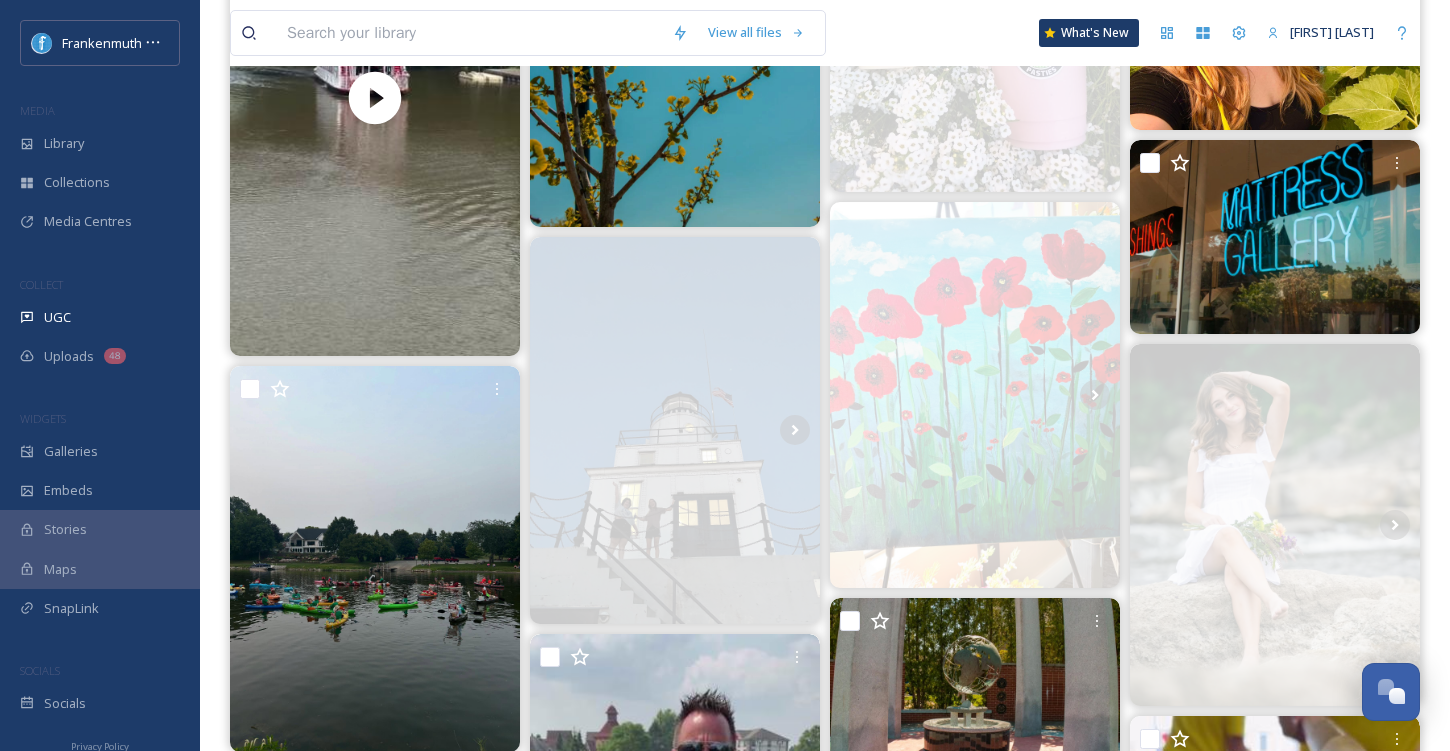 scroll, scrollTop: 462, scrollLeft: 0, axis: vertical 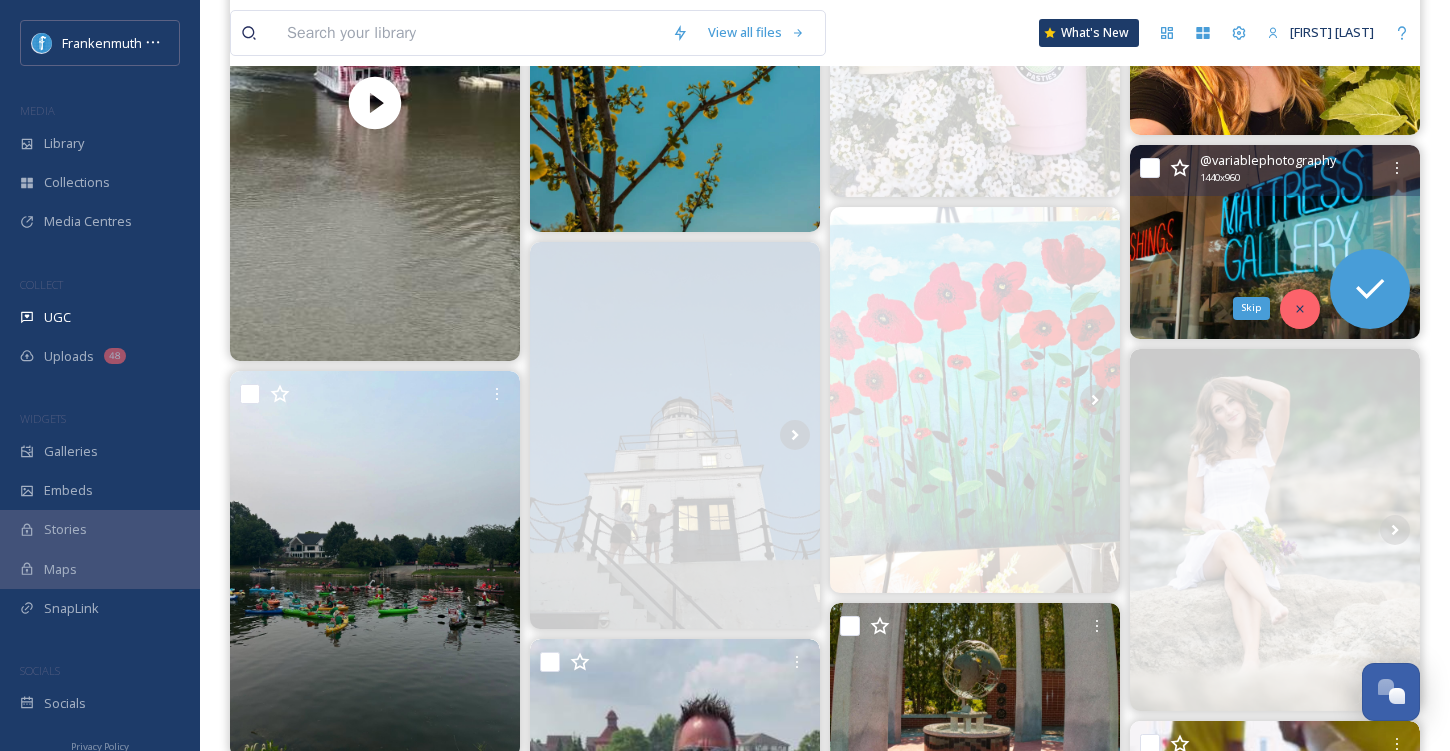 click on "Skip" at bounding box center [1300, 309] 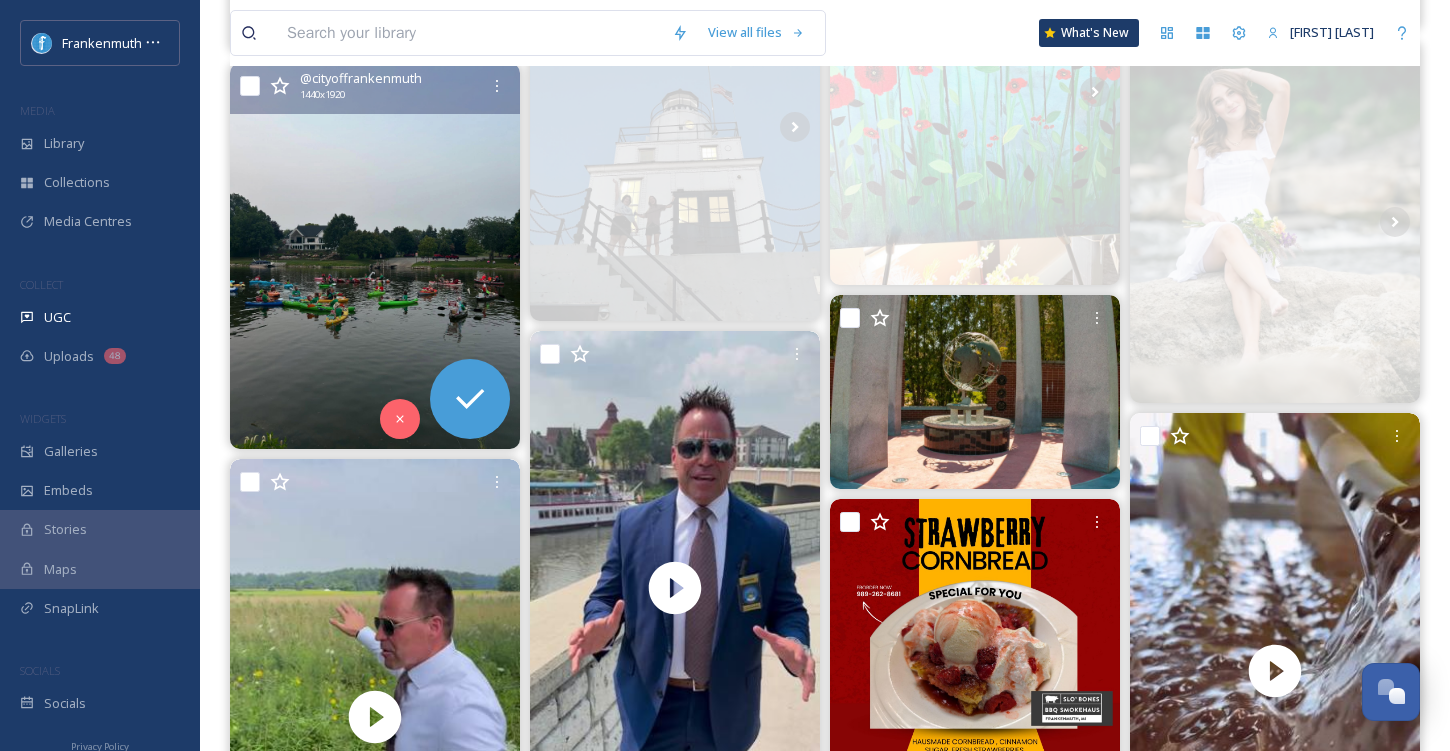 scroll, scrollTop: 760, scrollLeft: 0, axis: vertical 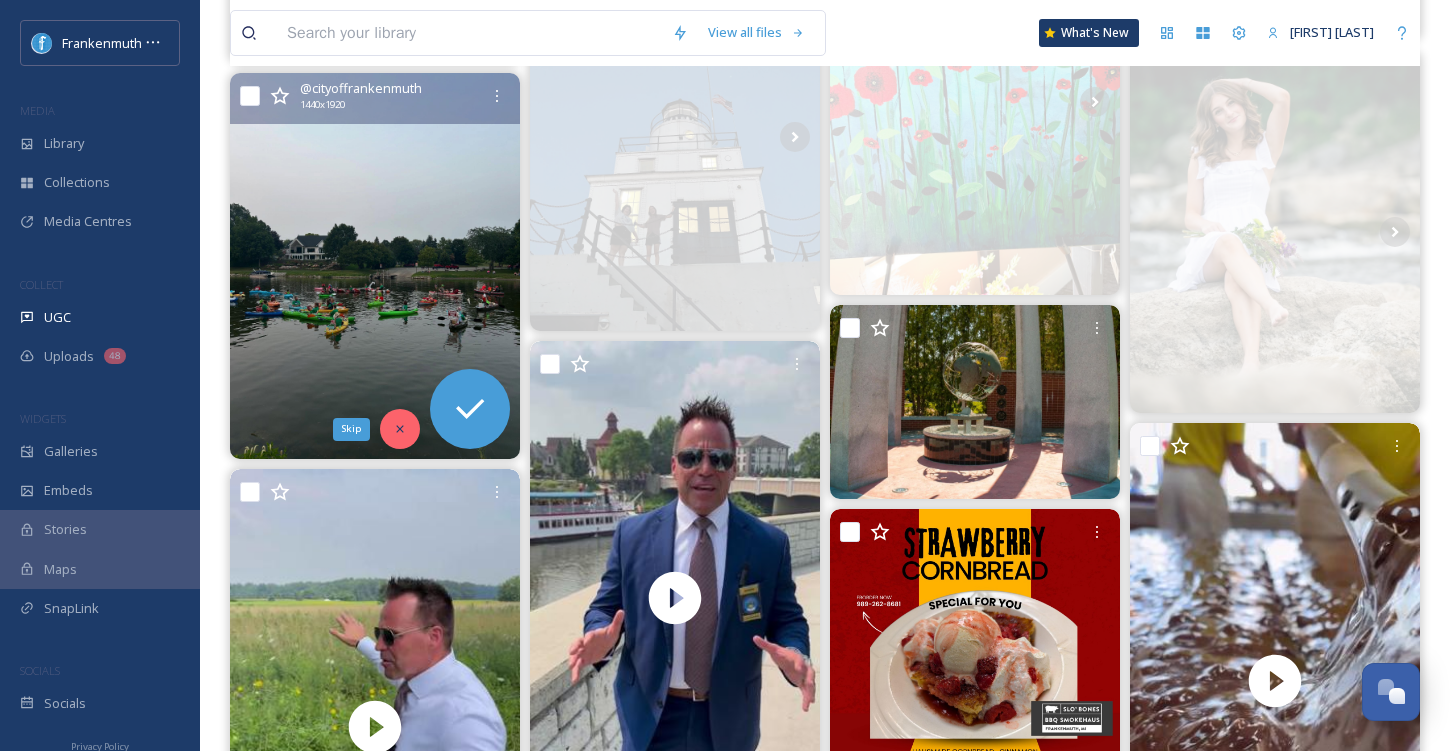 click 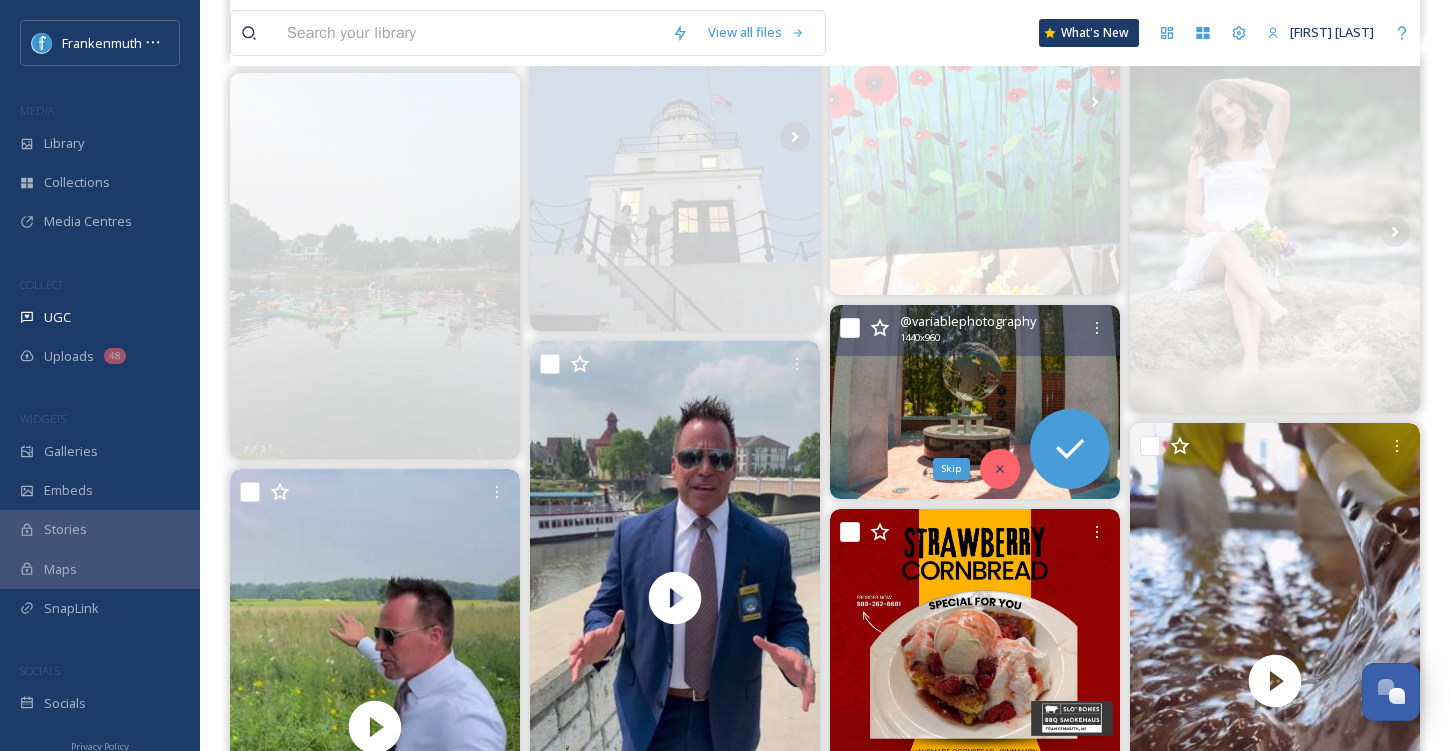 click on "Skip" at bounding box center [1000, 469] 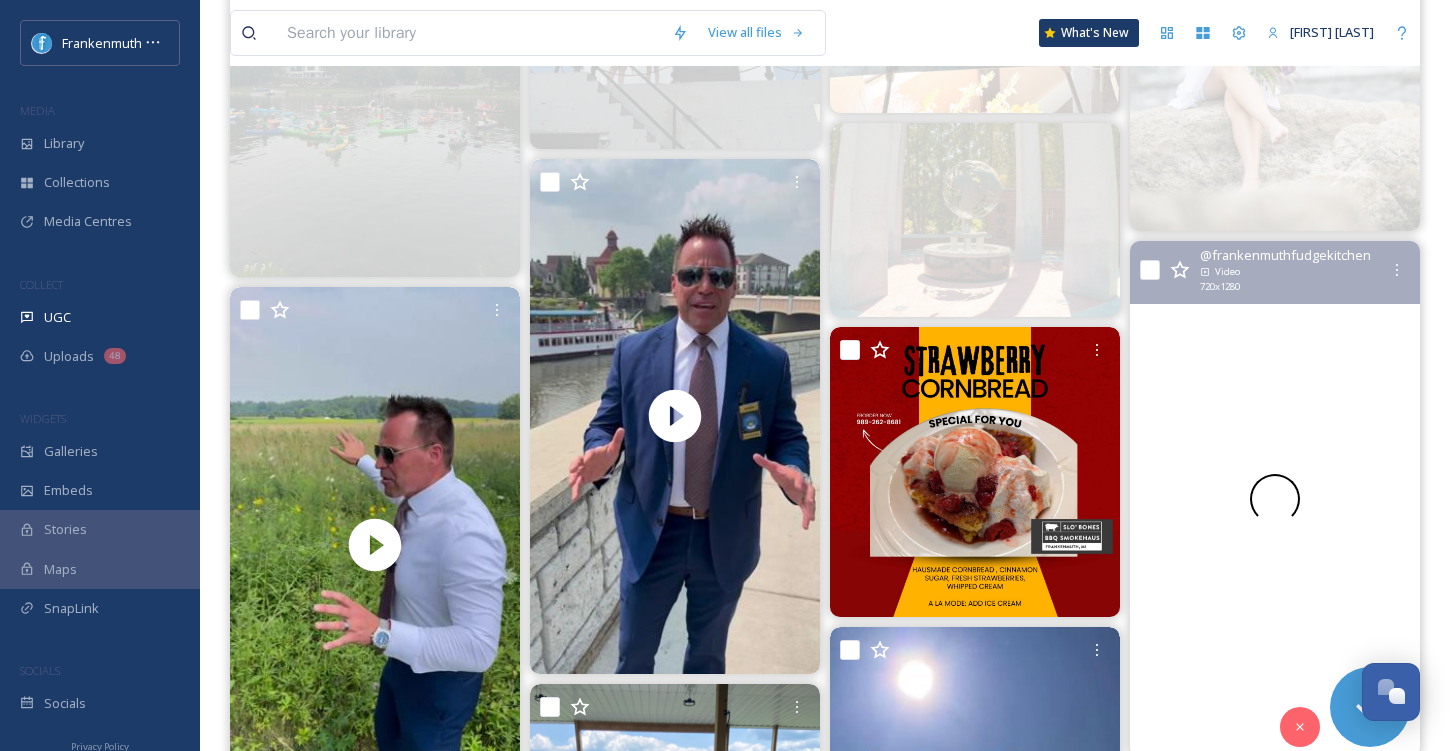scroll, scrollTop: 980, scrollLeft: 0, axis: vertical 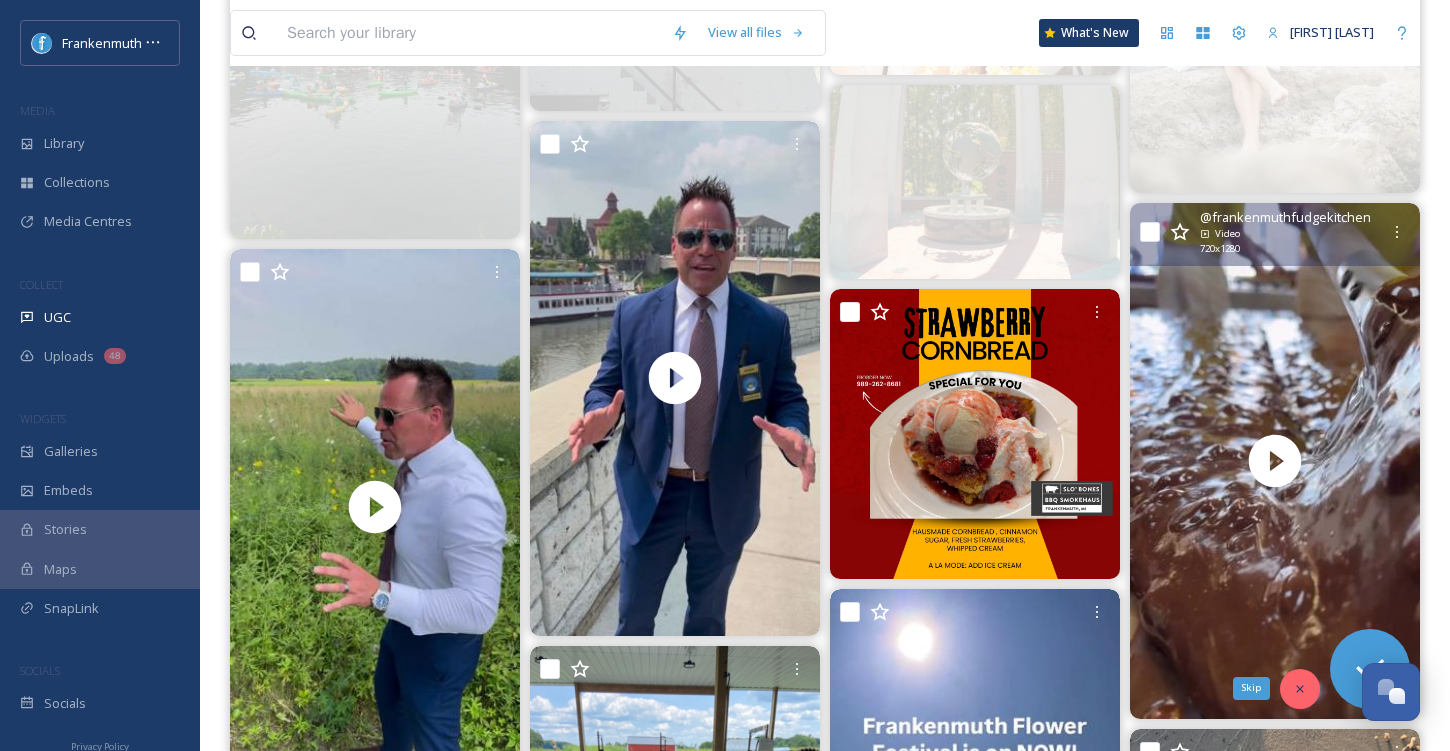 click on "Skip" at bounding box center (1300, 689) 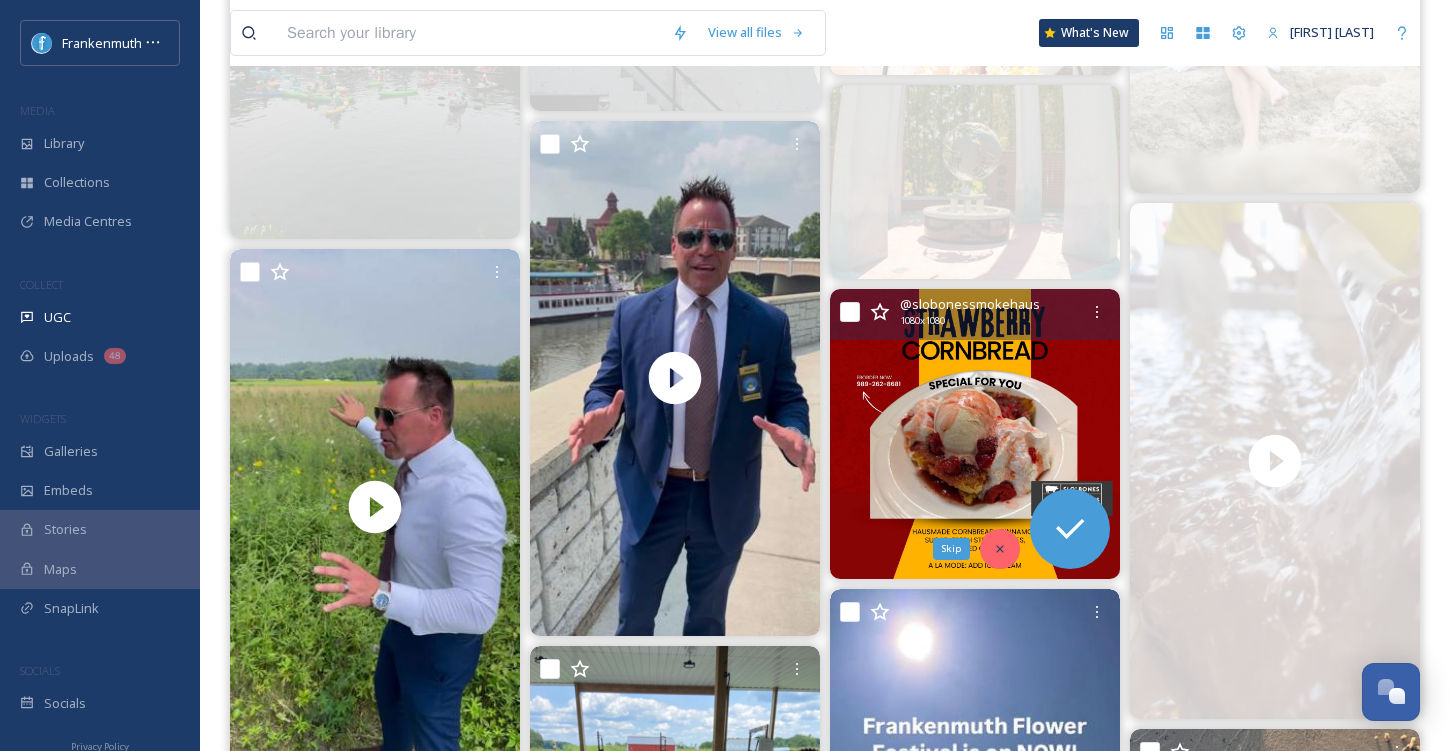 click on "Skip" at bounding box center (1000, 549) 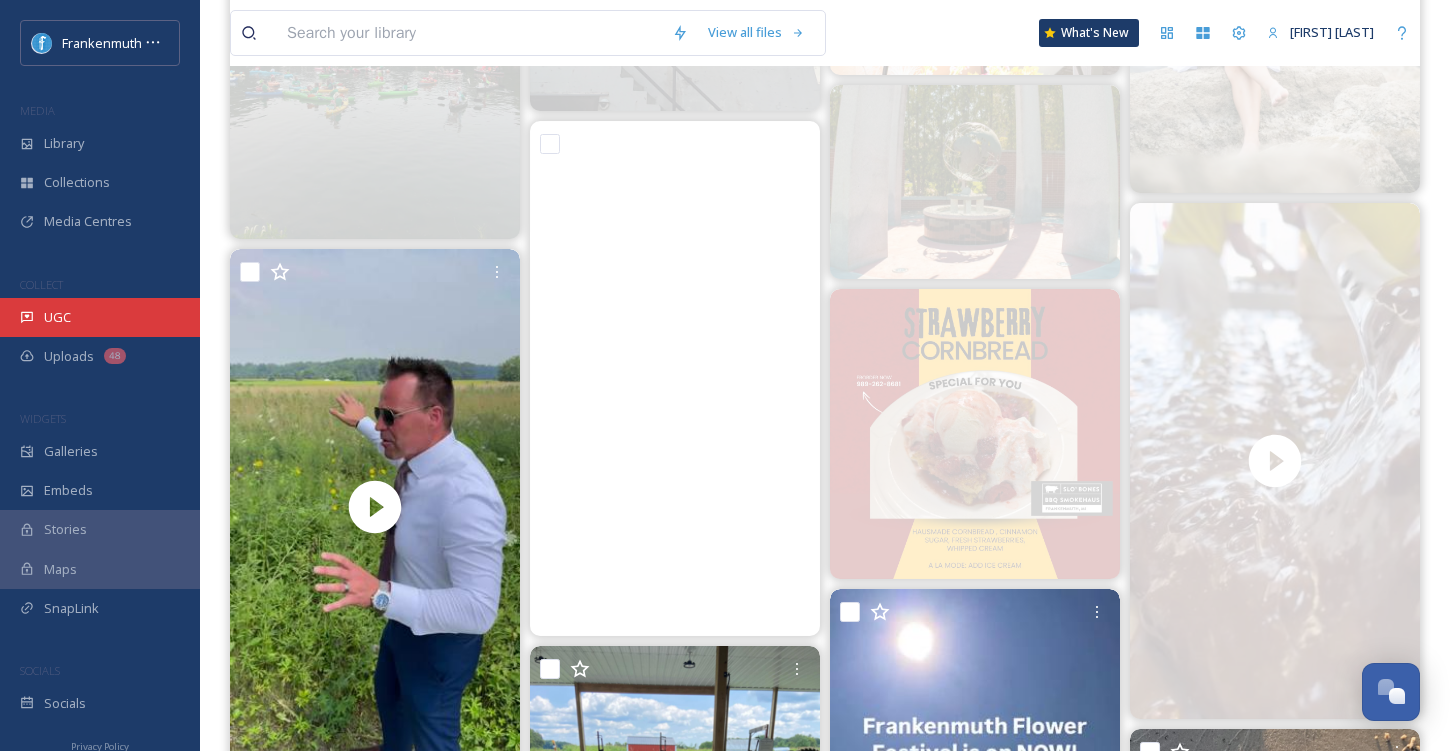 click on "UGC" at bounding box center [100, 317] 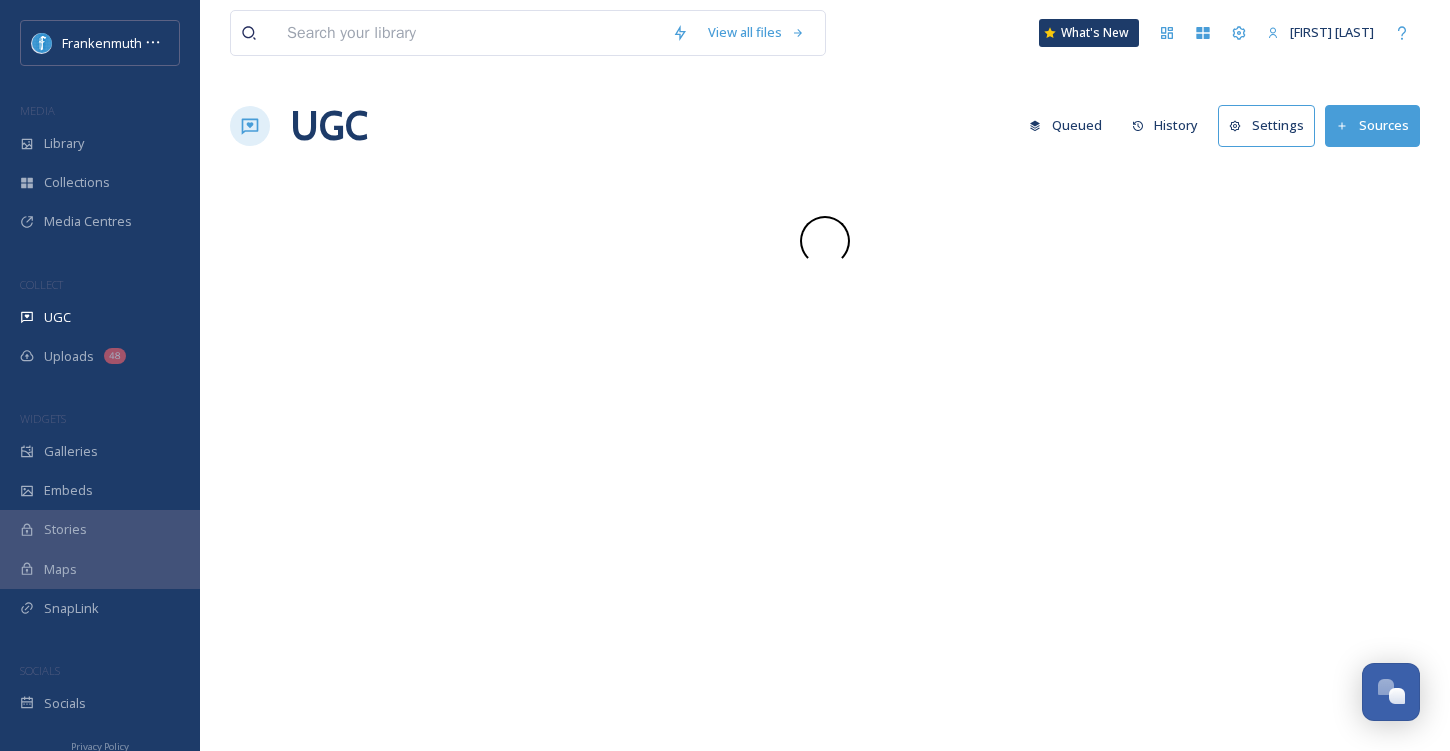 scroll, scrollTop: 0, scrollLeft: 0, axis: both 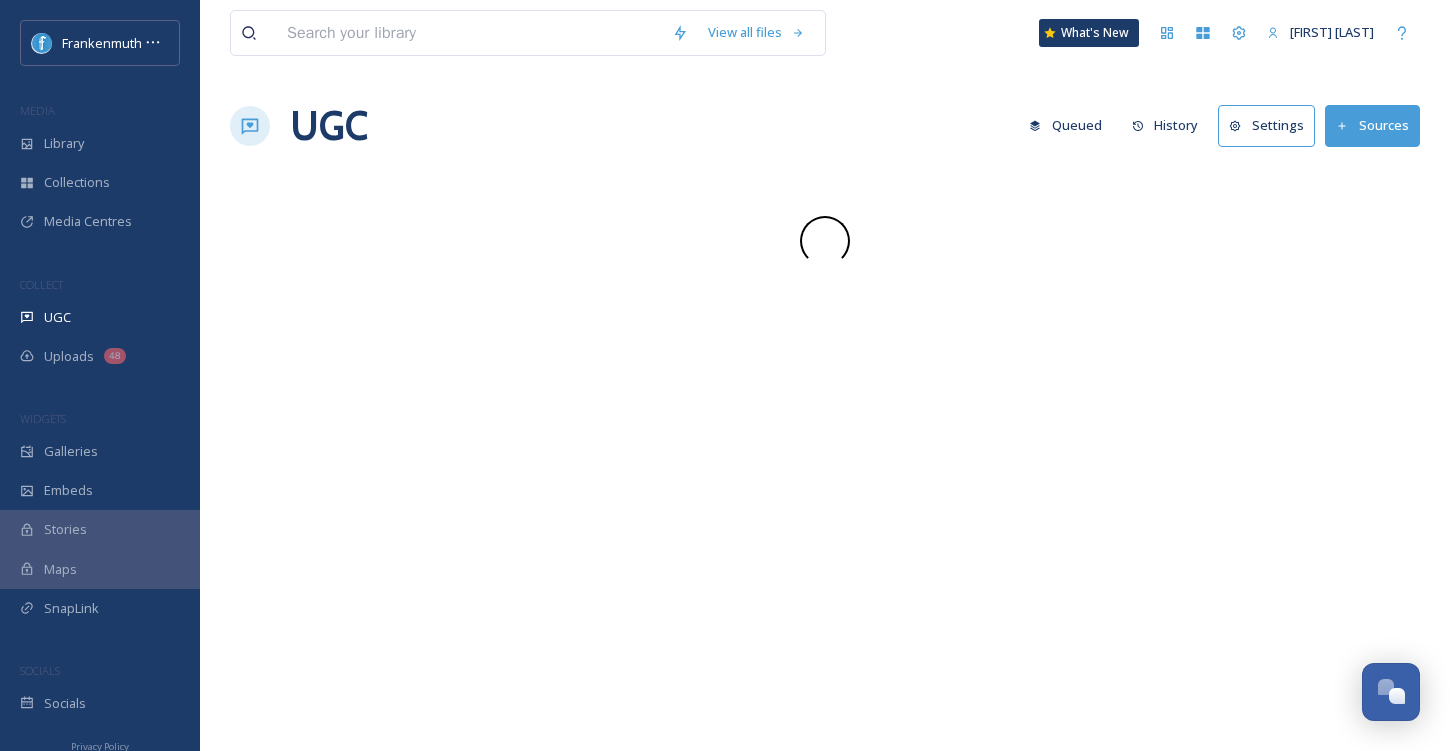 click on "UGC" at bounding box center (100, 317) 